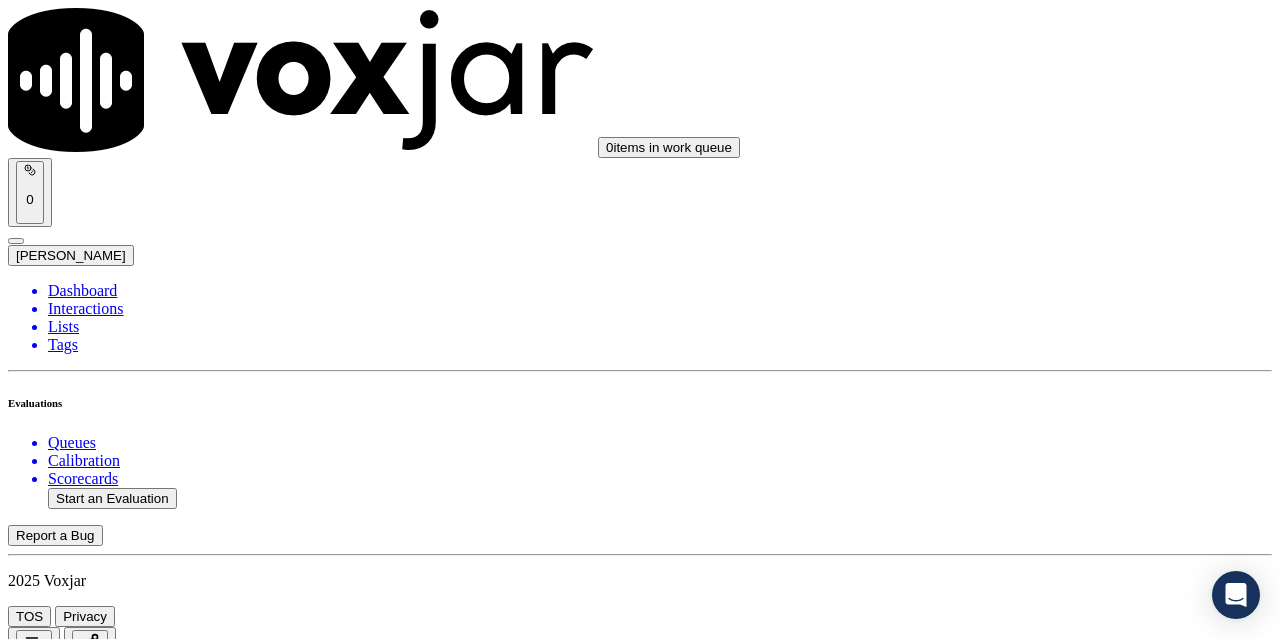 scroll, scrollTop: 0, scrollLeft: 0, axis: both 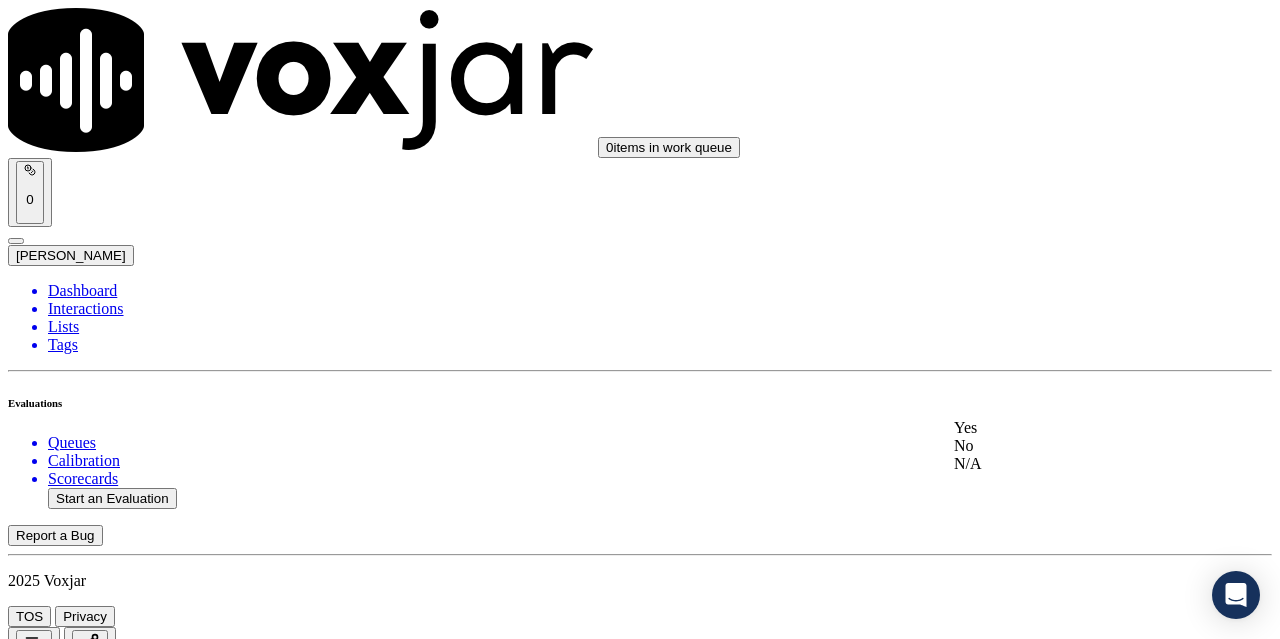 click on "Yes" at bounding box center [1067, 428] 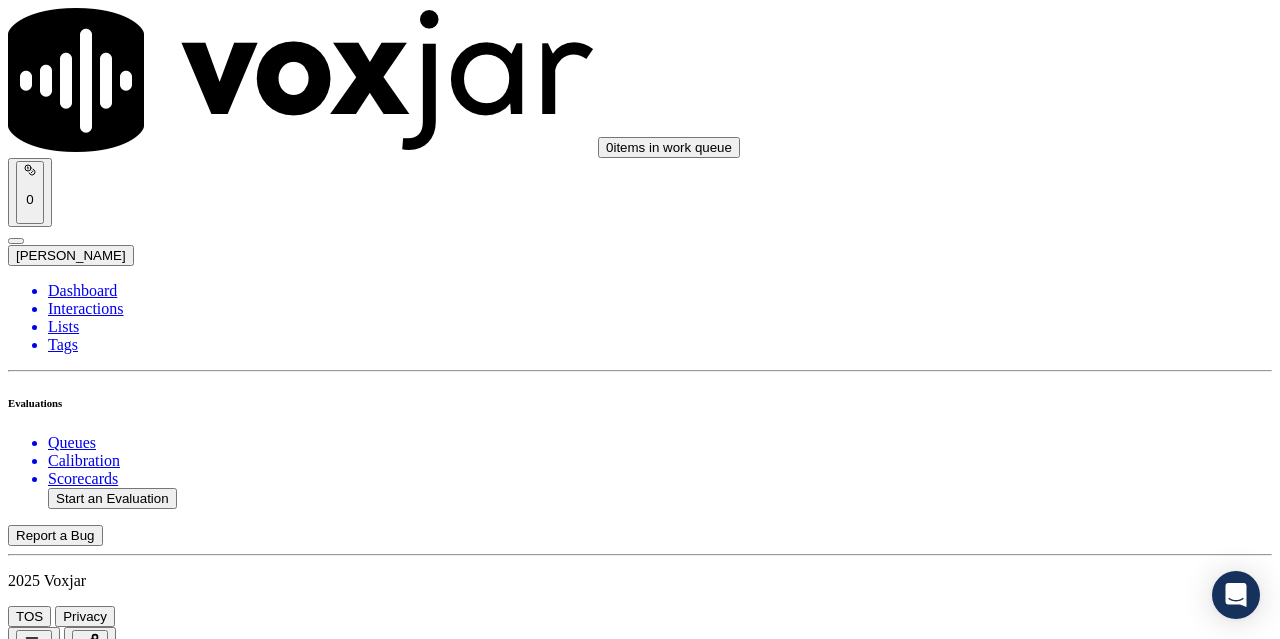 scroll, scrollTop: 400, scrollLeft: 0, axis: vertical 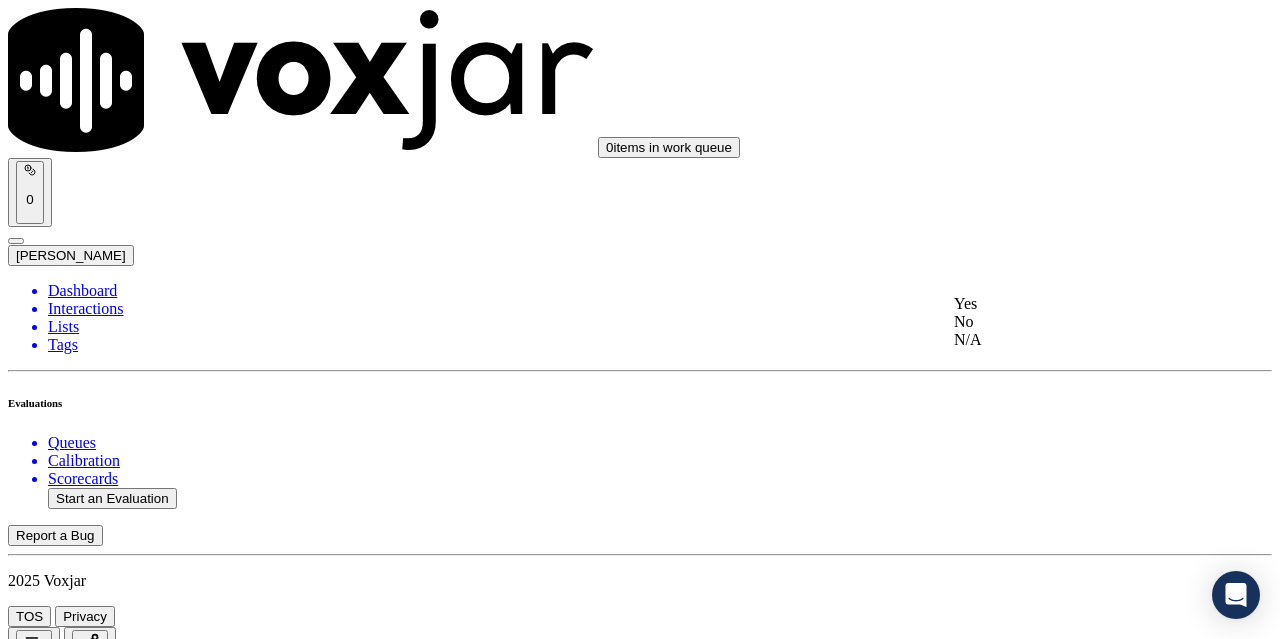 click on "Yes" at bounding box center [1067, 304] 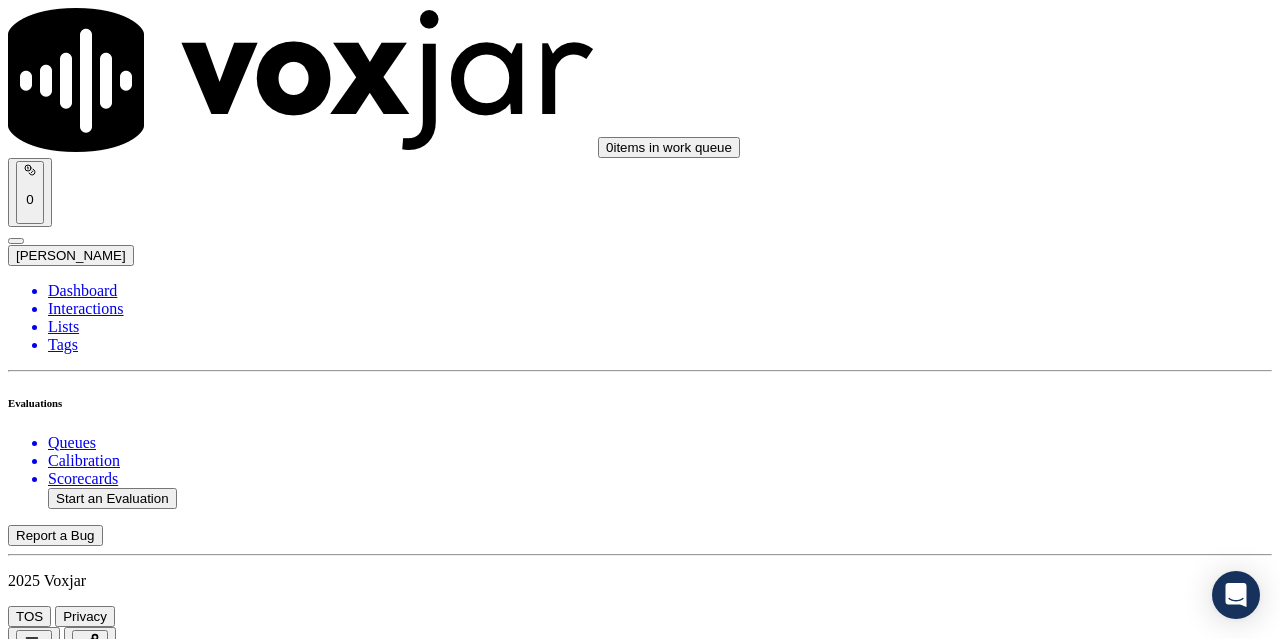 scroll, scrollTop: 600, scrollLeft: 0, axis: vertical 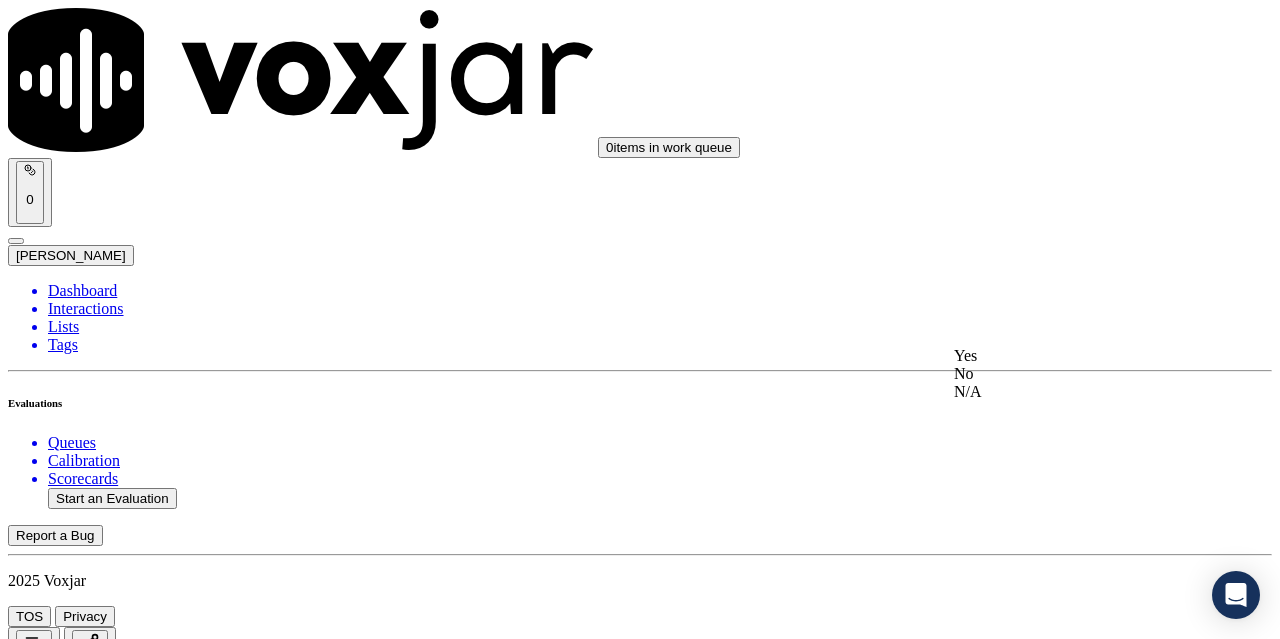 click on "Yes" at bounding box center [1067, 356] 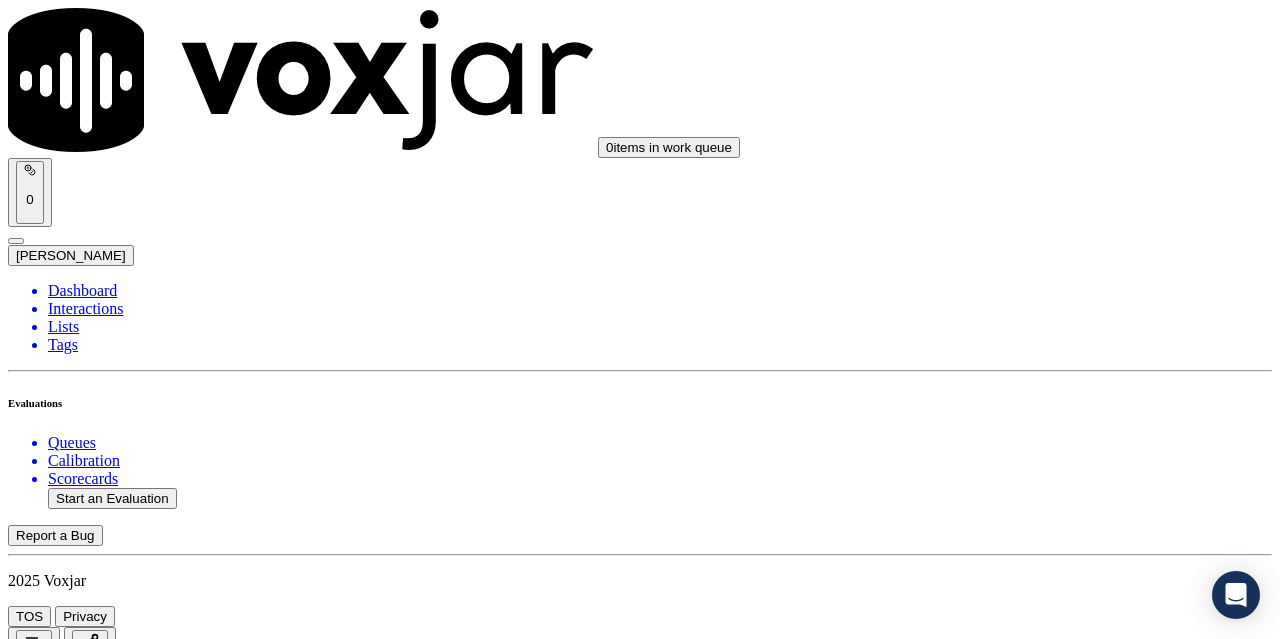 scroll, scrollTop: 900, scrollLeft: 0, axis: vertical 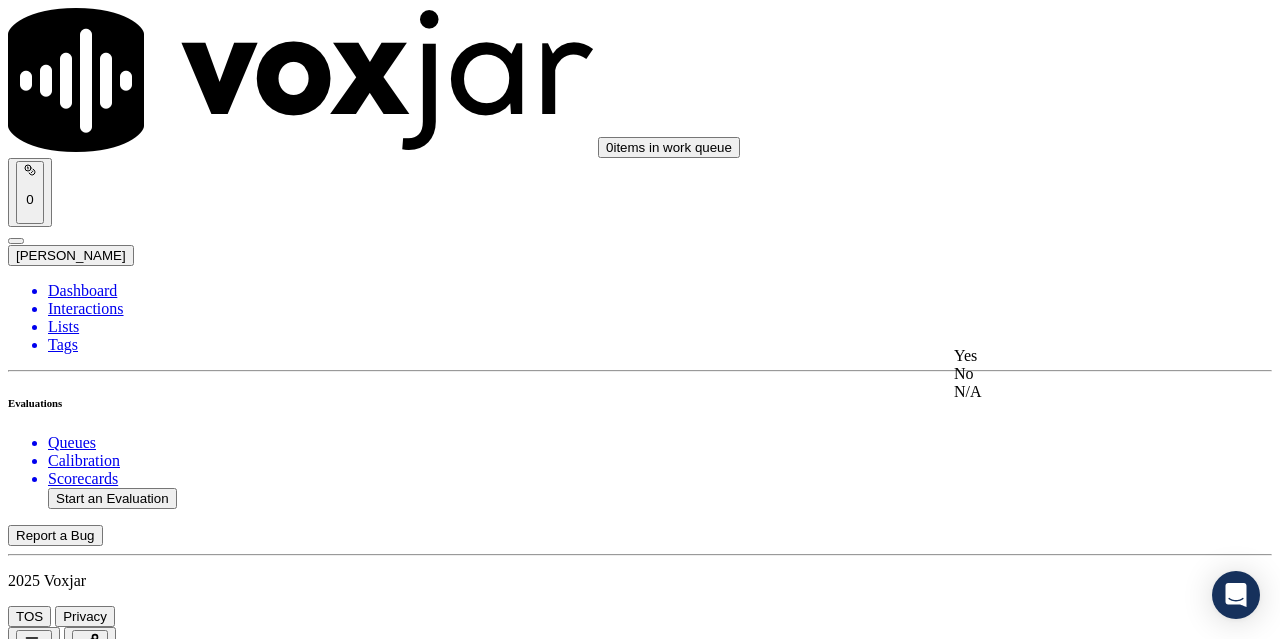 click on "N/A" 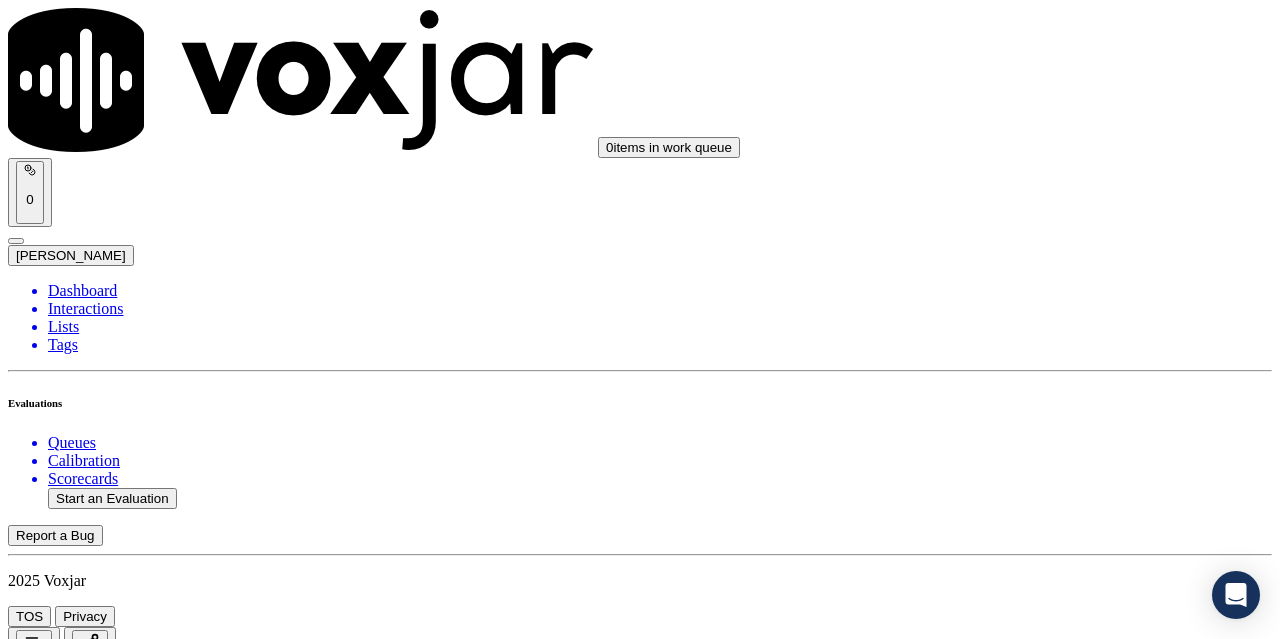scroll, scrollTop: 1200, scrollLeft: 0, axis: vertical 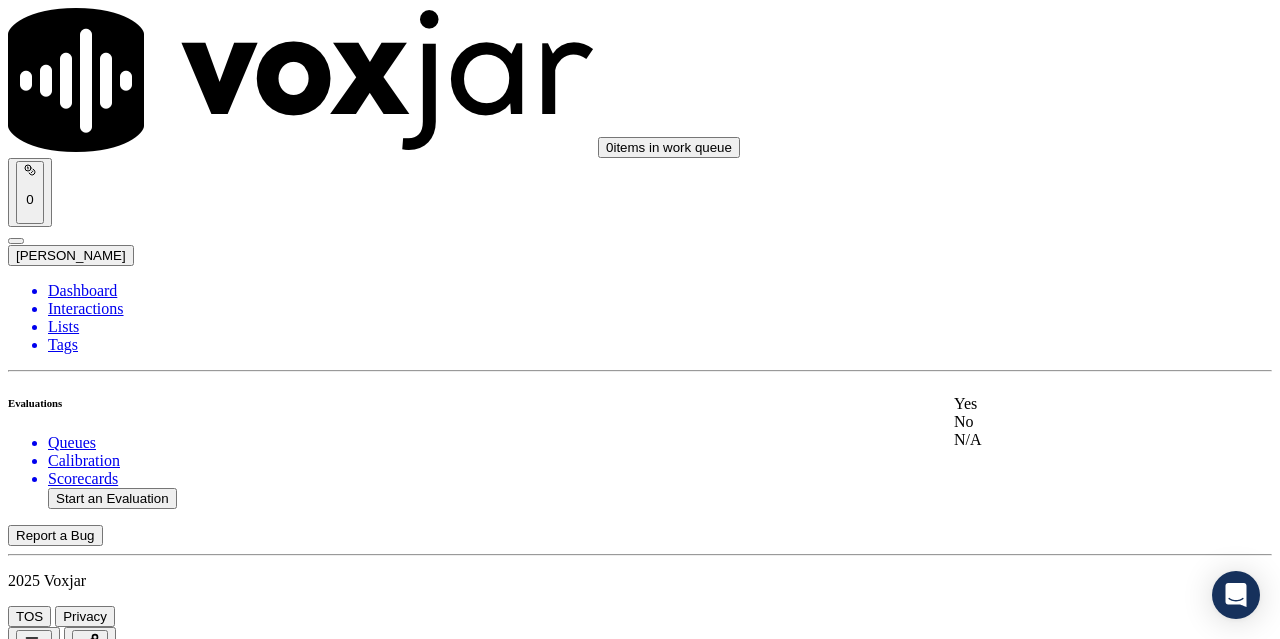 click on "N/A" 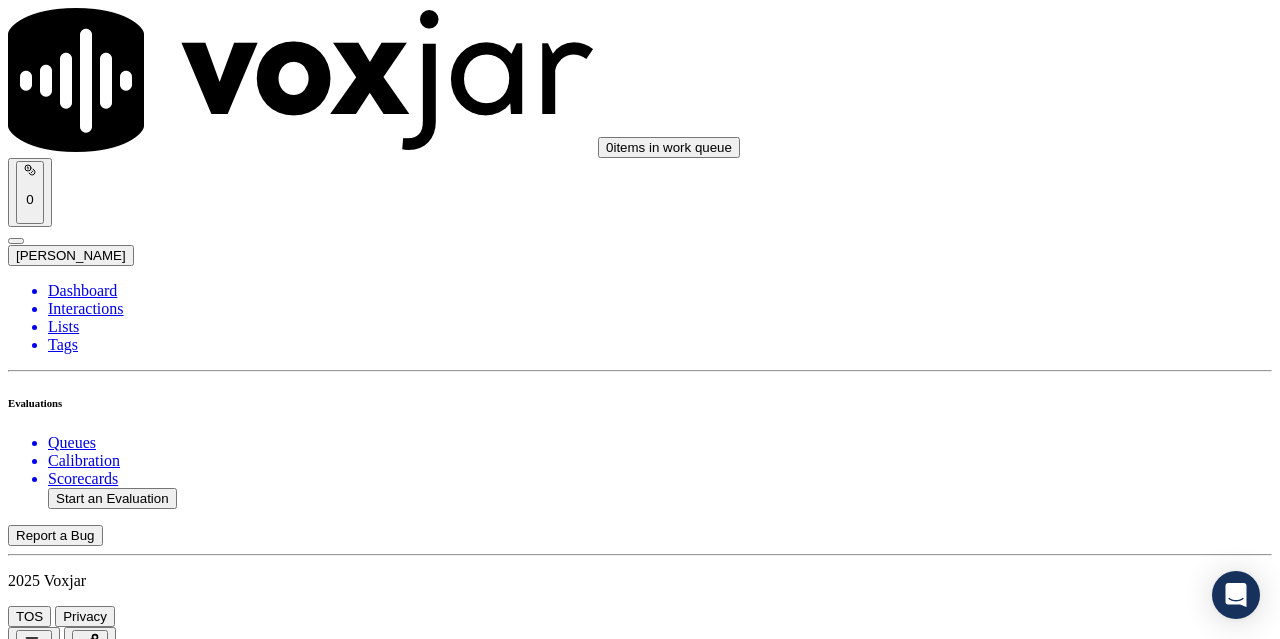 scroll, scrollTop: 1600, scrollLeft: 0, axis: vertical 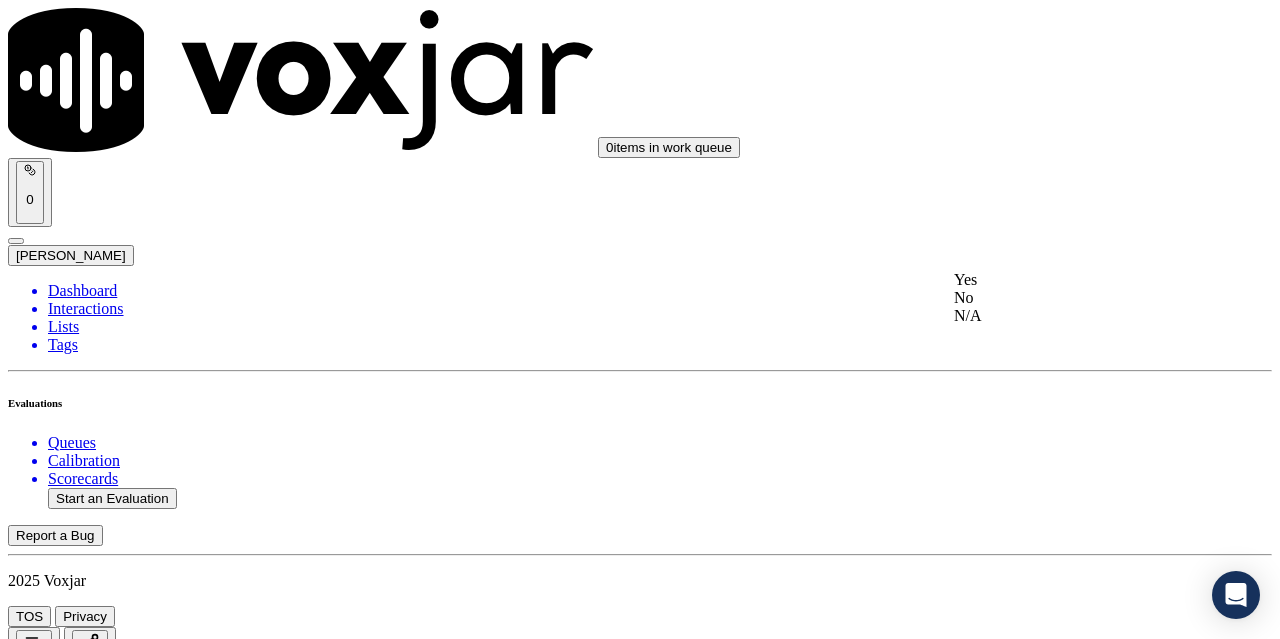 click on "Yes" at bounding box center [1067, 280] 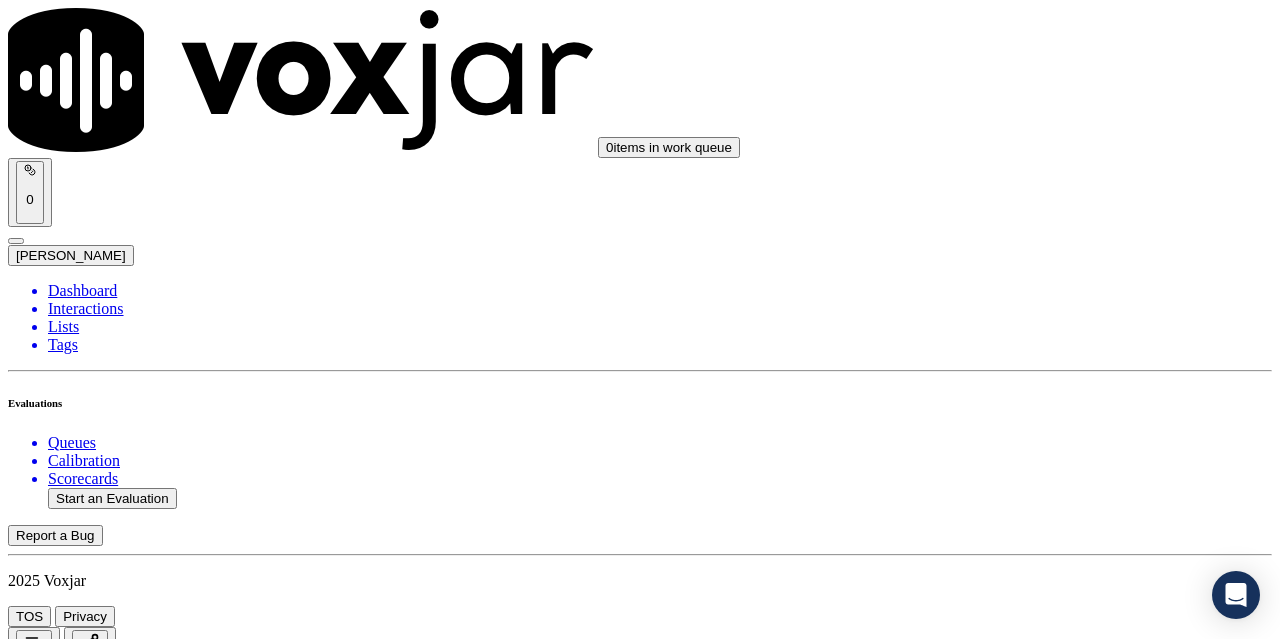 click on "Select an answer" at bounding box center (67, 3807) 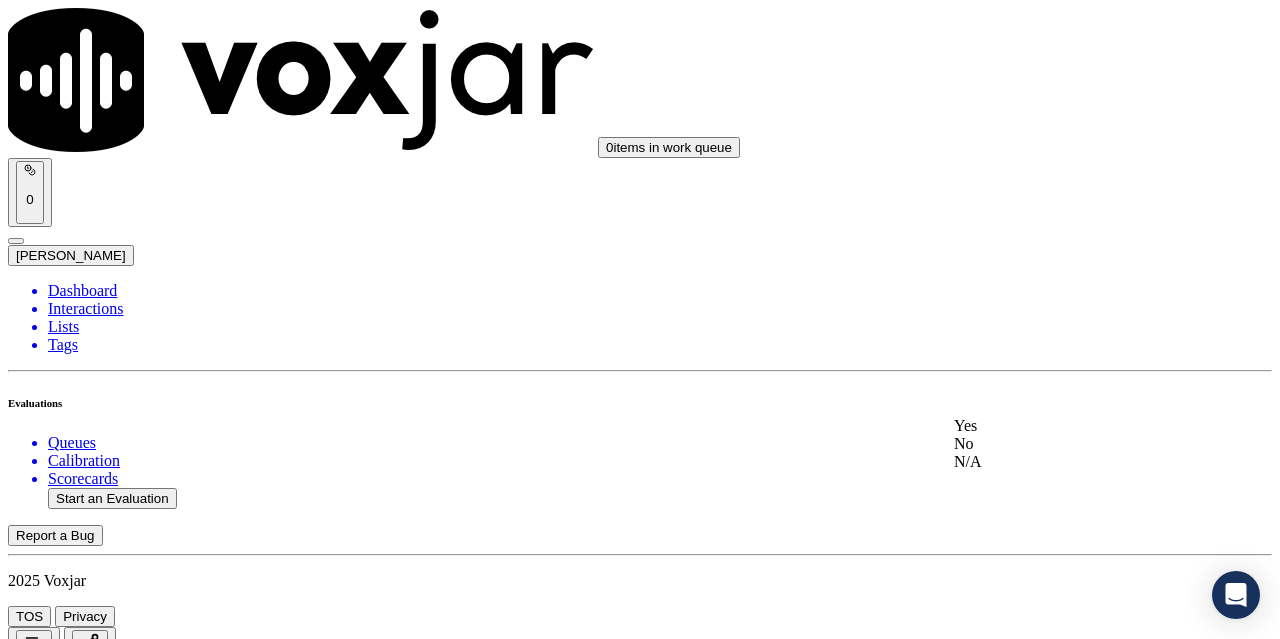 click on "Yes" at bounding box center [1067, 426] 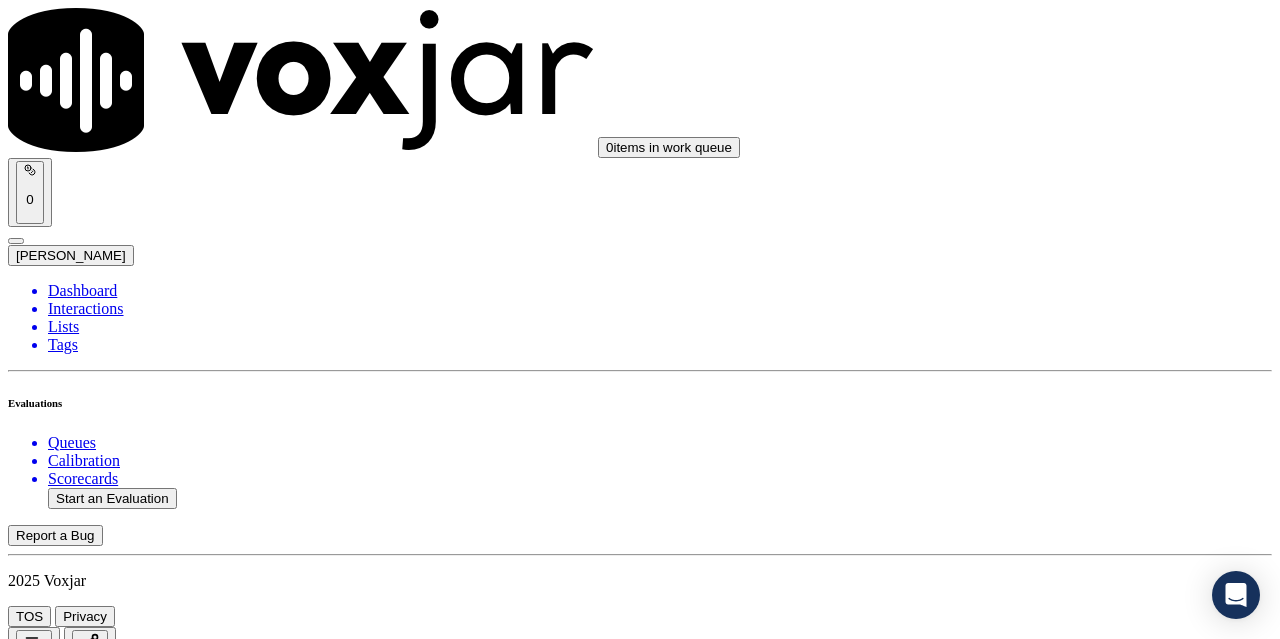 scroll, scrollTop: 2000, scrollLeft: 0, axis: vertical 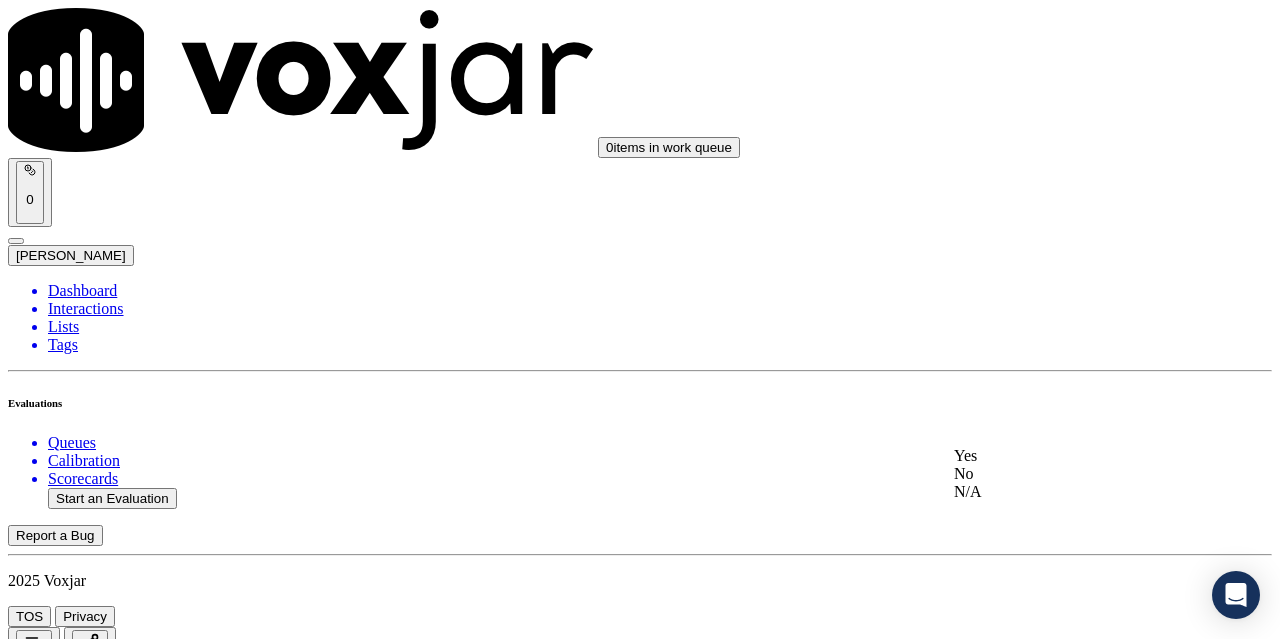 click on "Yes" at bounding box center (1067, 456) 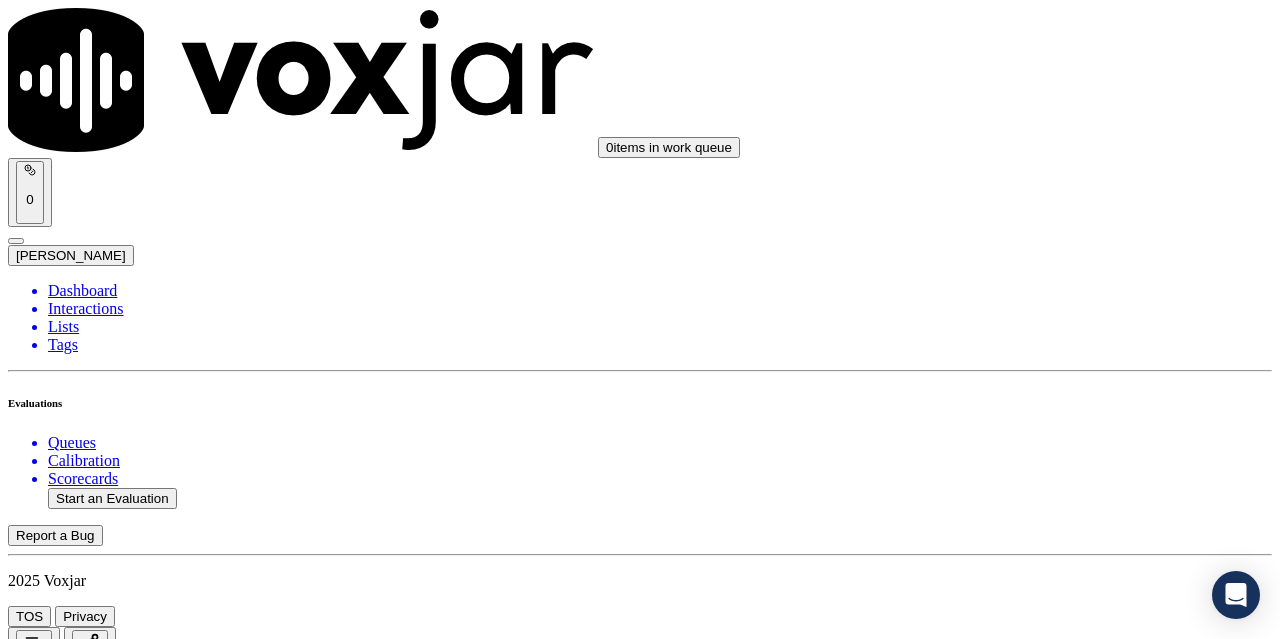 scroll, scrollTop: 2400, scrollLeft: 0, axis: vertical 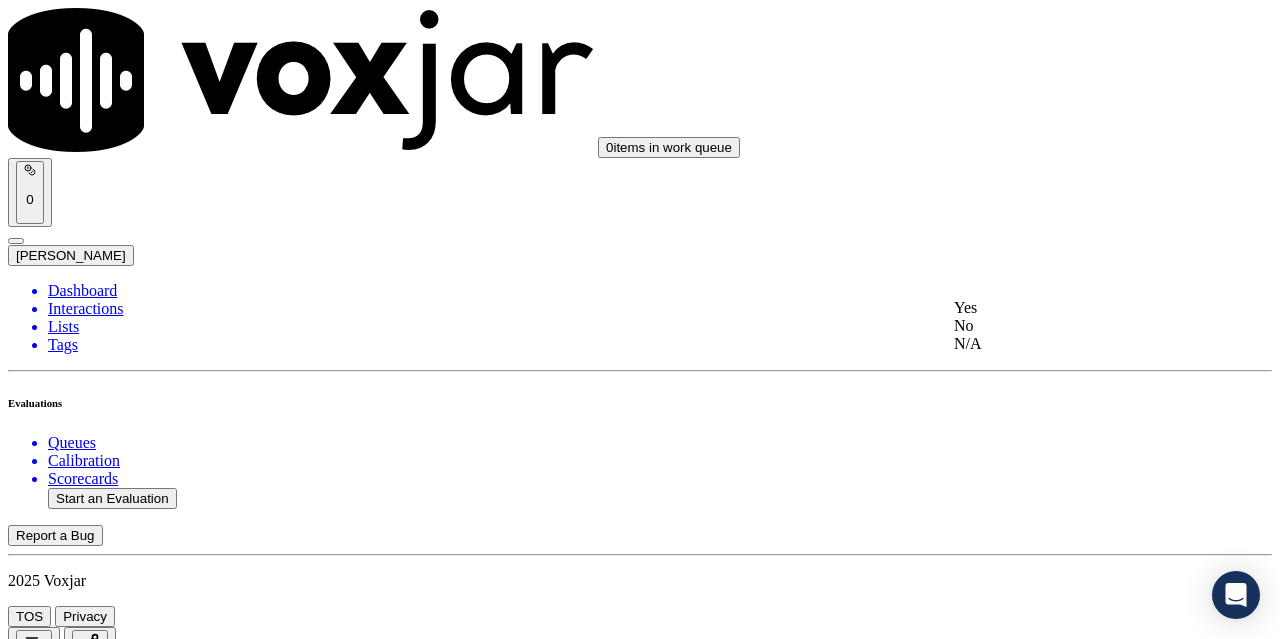click on "Yes" at bounding box center (1067, 308) 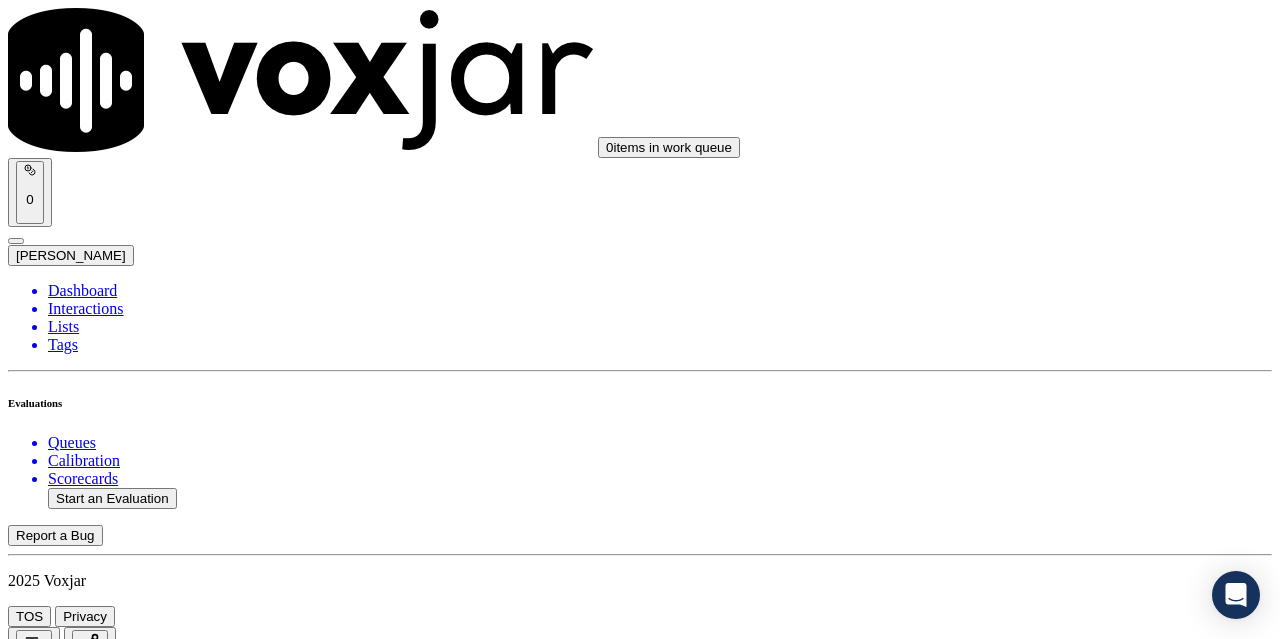 scroll, scrollTop: 2700, scrollLeft: 0, axis: vertical 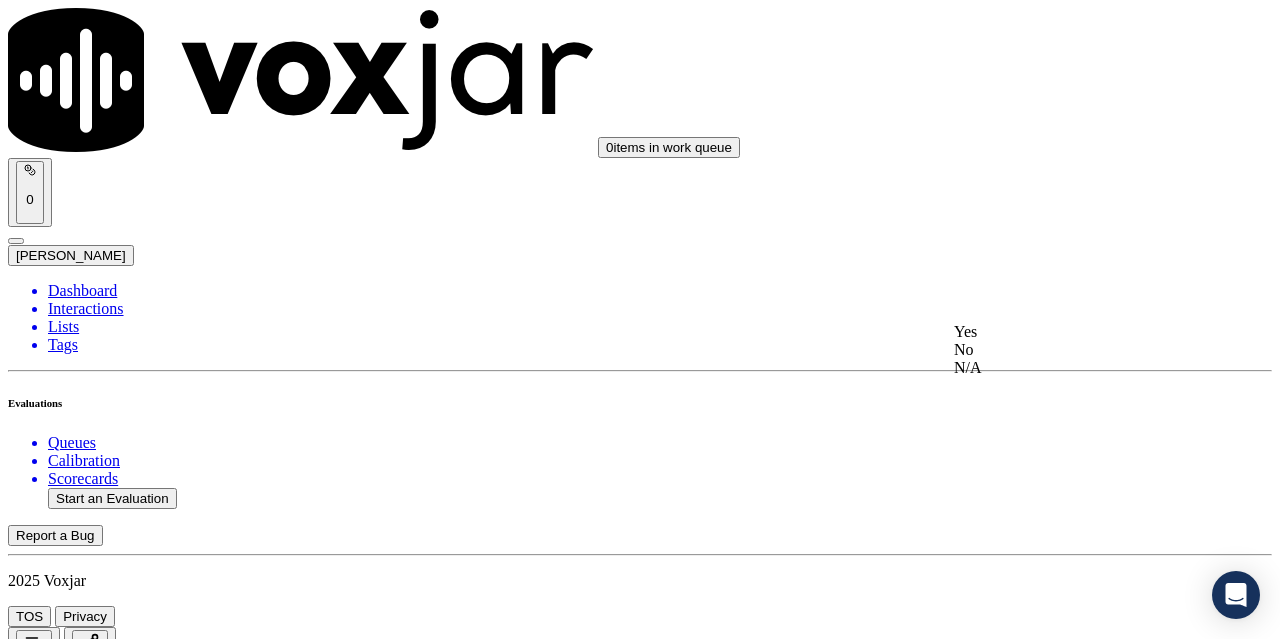 click on "Yes" at bounding box center (1067, 332) 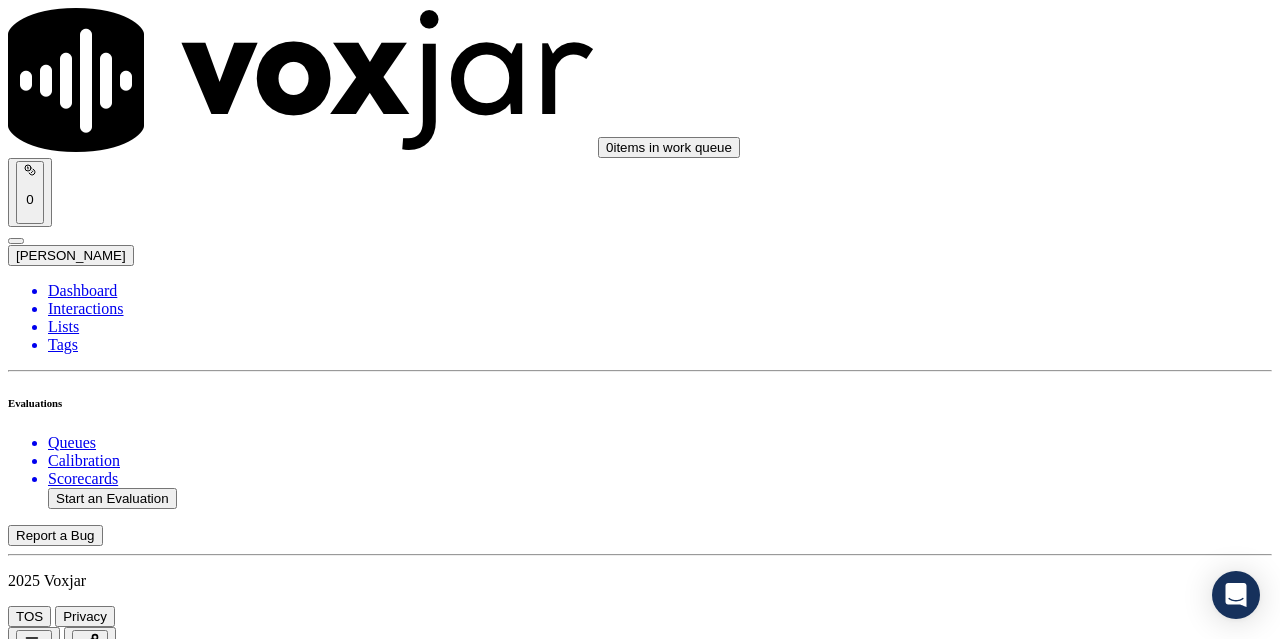 scroll, scrollTop: 3100, scrollLeft: 0, axis: vertical 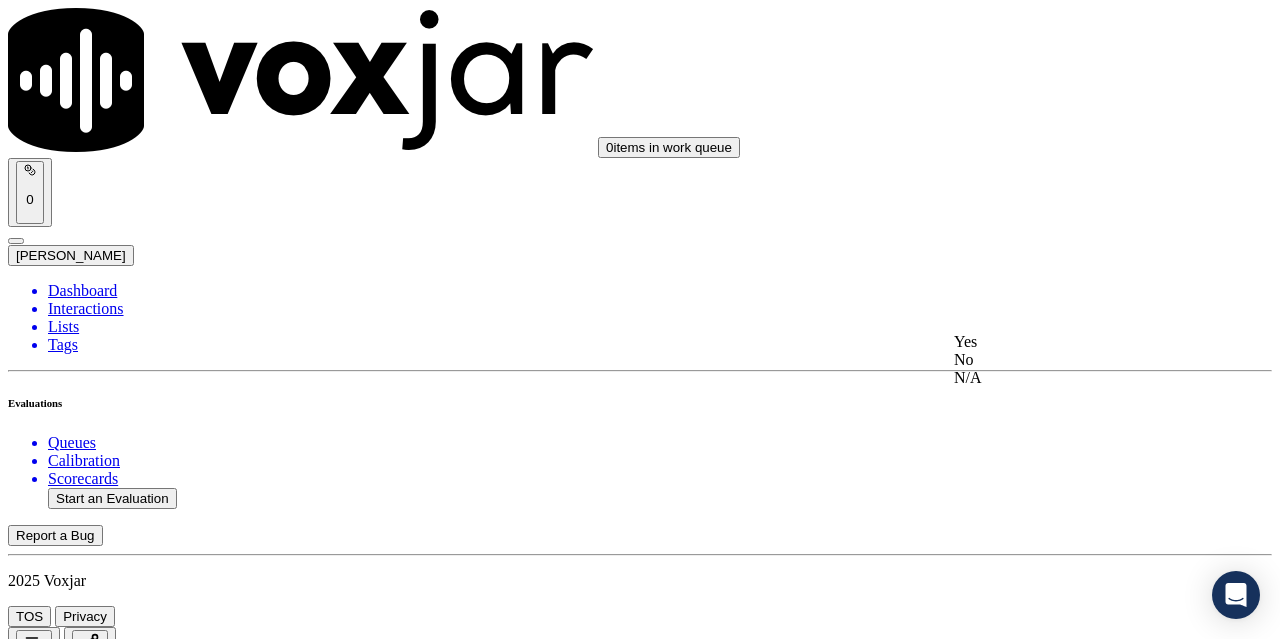 click on "Yes" at bounding box center [1067, 342] 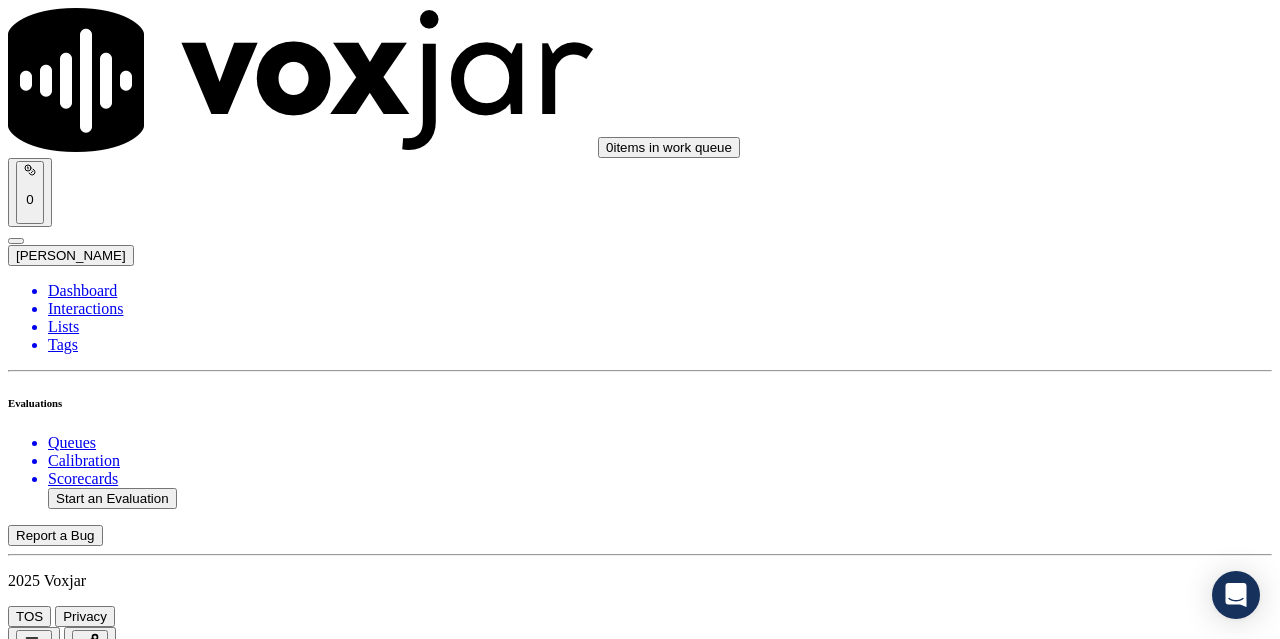 scroll, scrollTop: 3400, scrollLeft: 0, axis: vertical 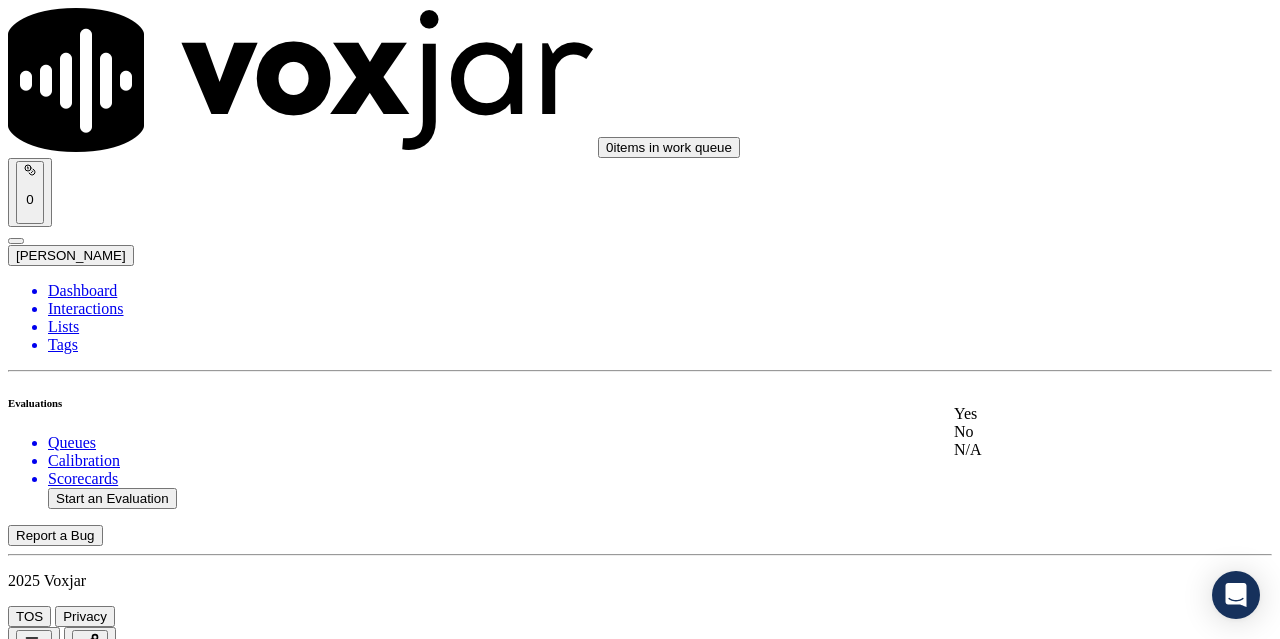 click on "Yes" at bounding box center [1067, 414] 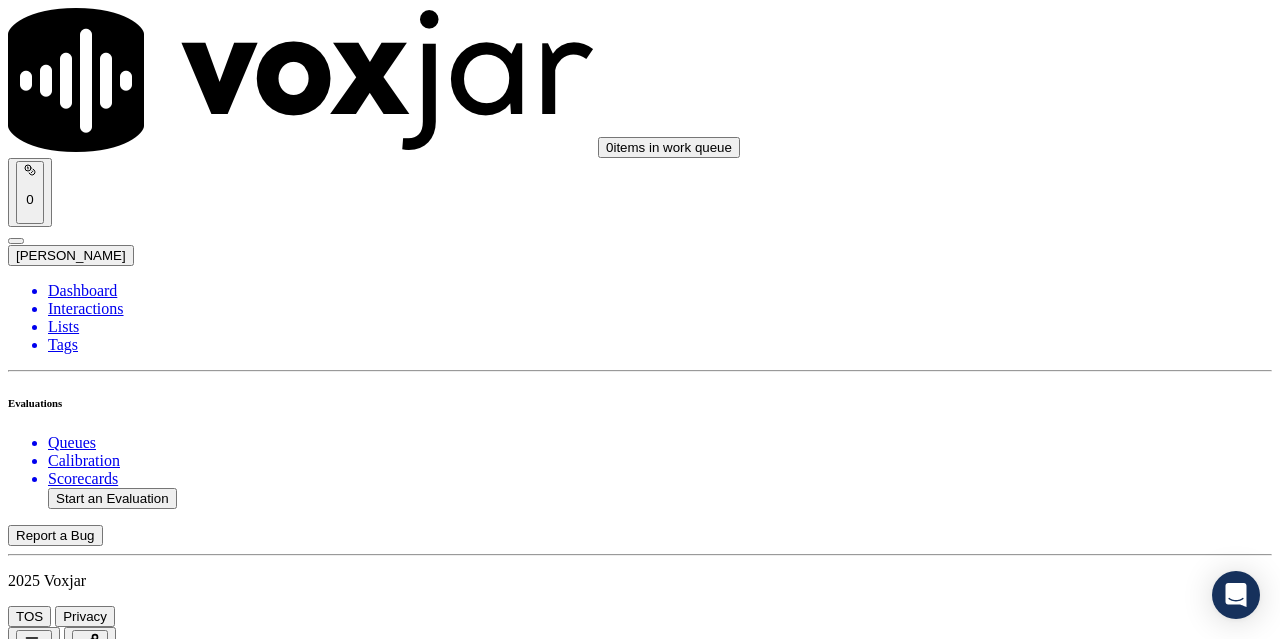 scroll, scrollTop: 3700, scrollLeft: 0, axis: vertical 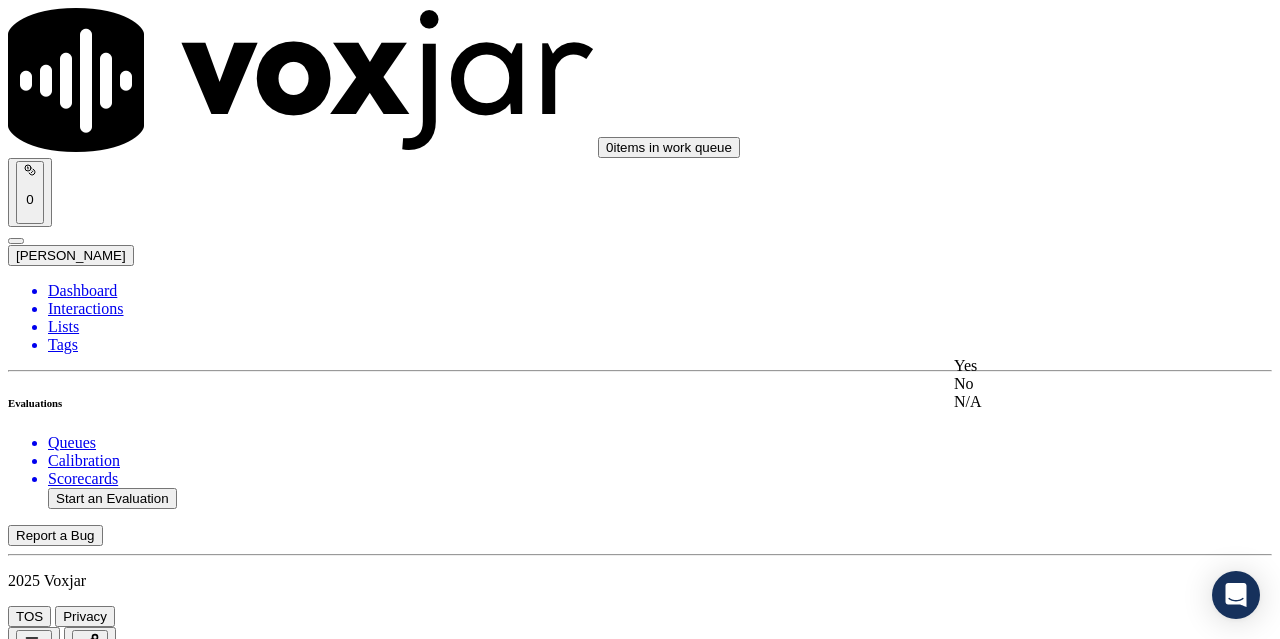 click on "Yes" at bounding box center [1067, 366] 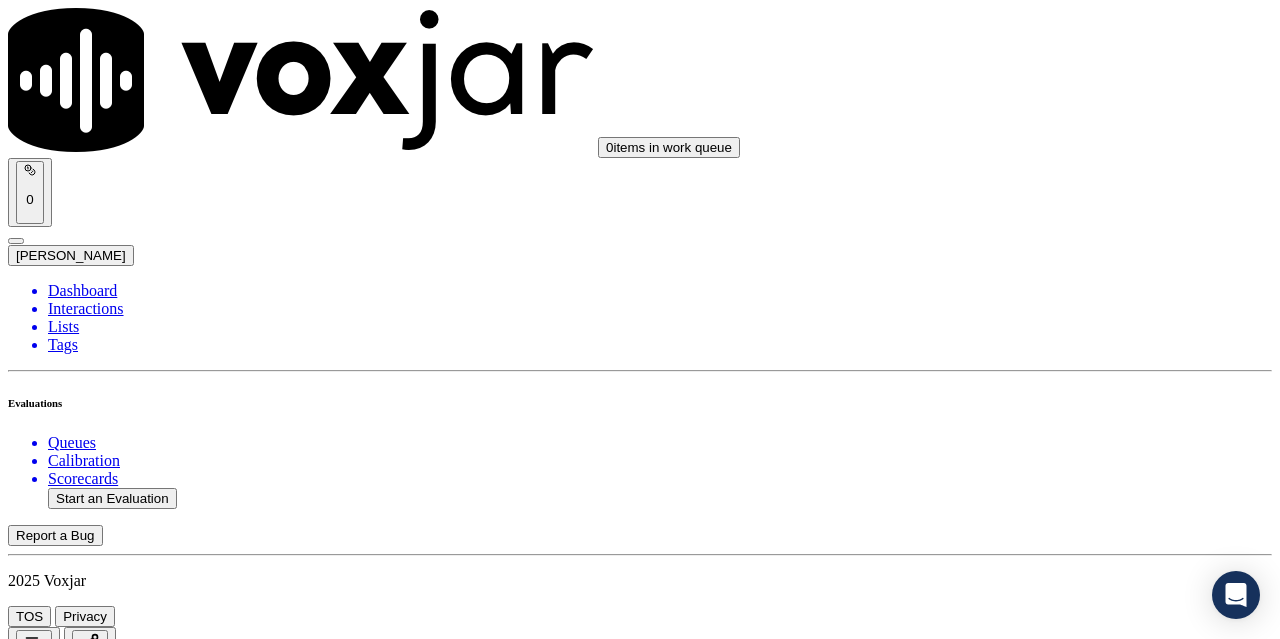scroll, scrollTop: 4100, scrollLeft: 0, axis: vertical 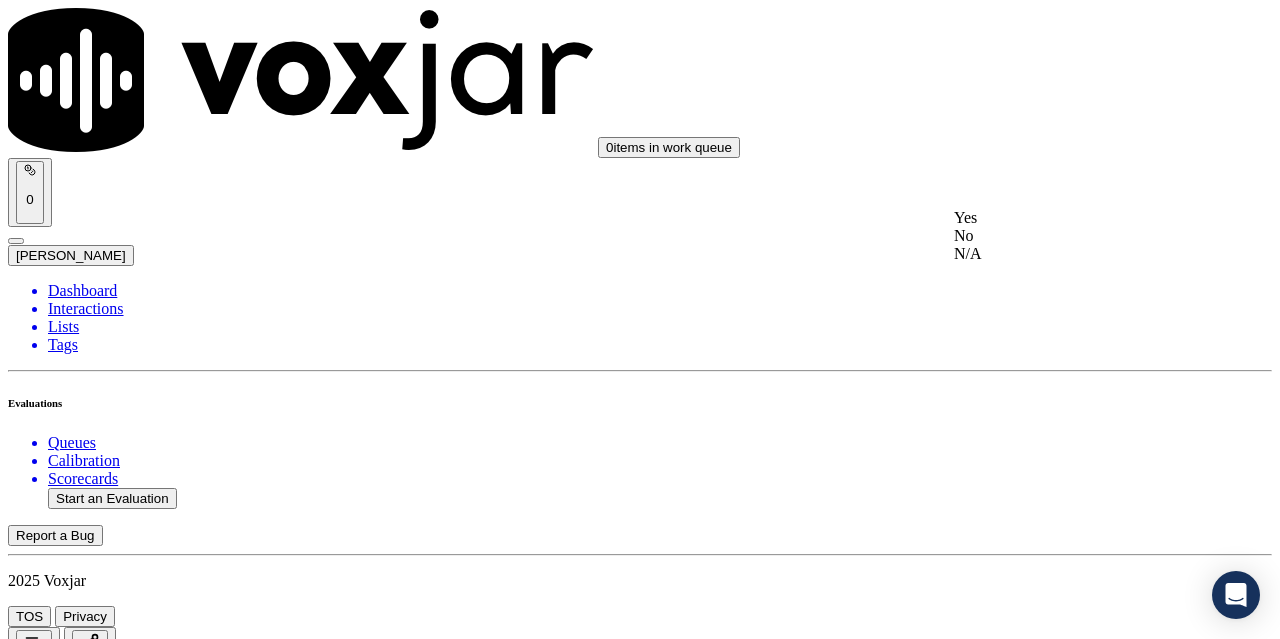 click on "Yes" at bounding box center [1067, 218] 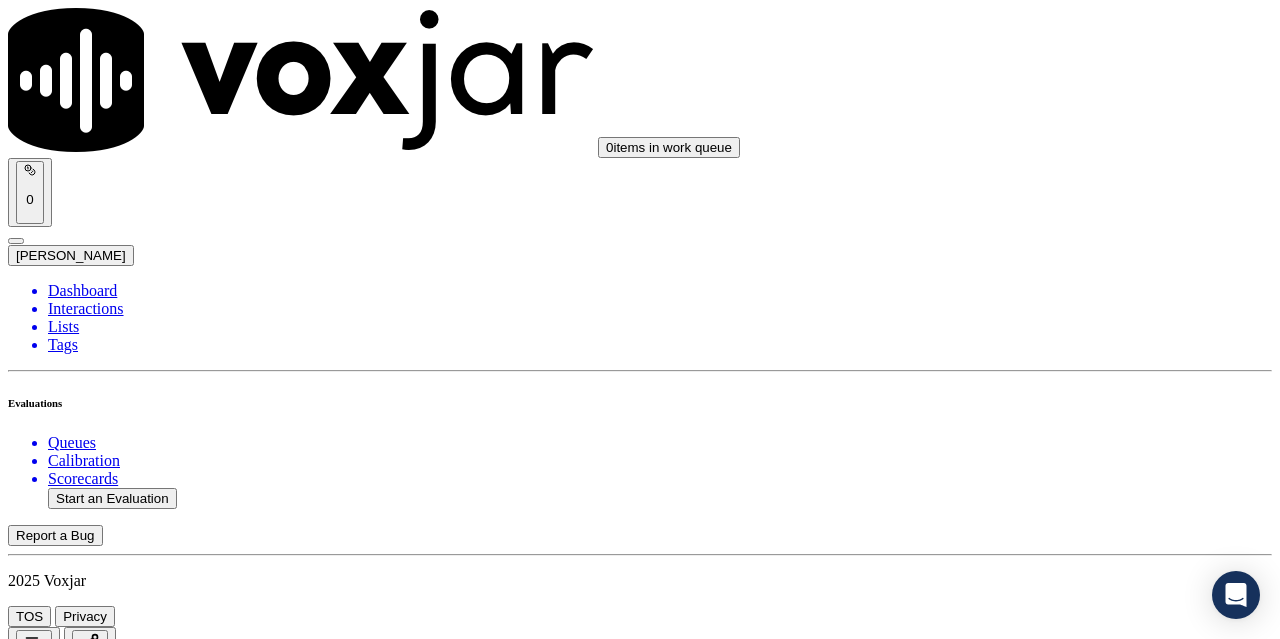 click on "Select an answer" at bounding box center (67, 5790) 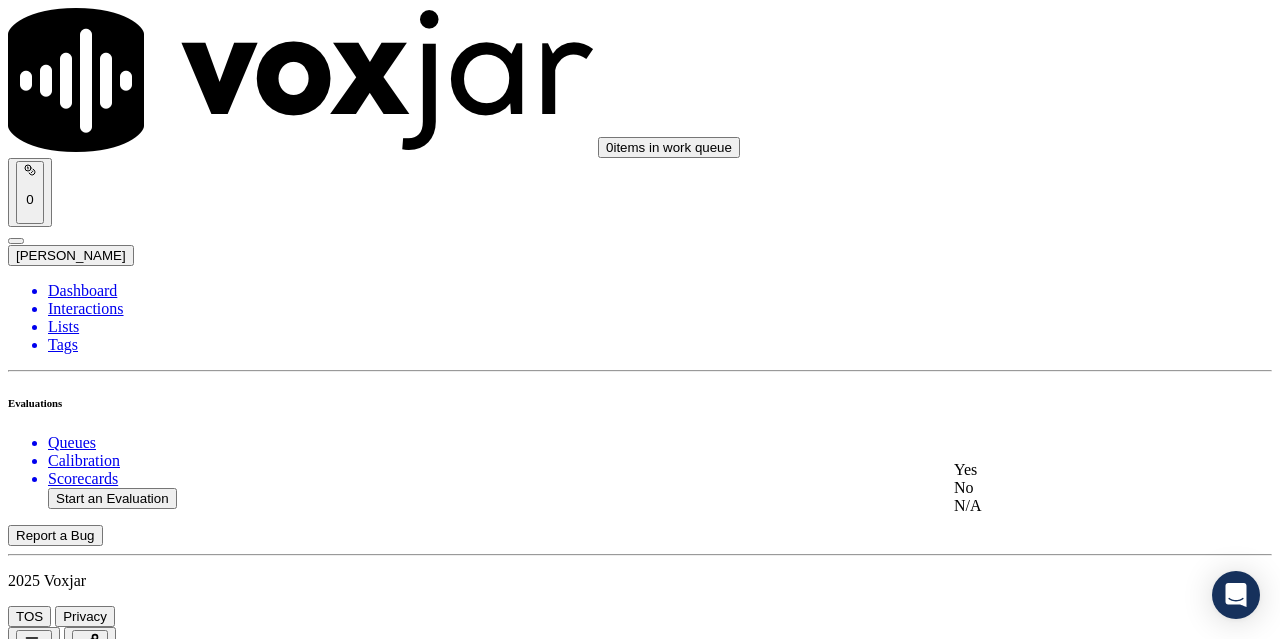 click on "Yes" at bounding box center (1067, 470) 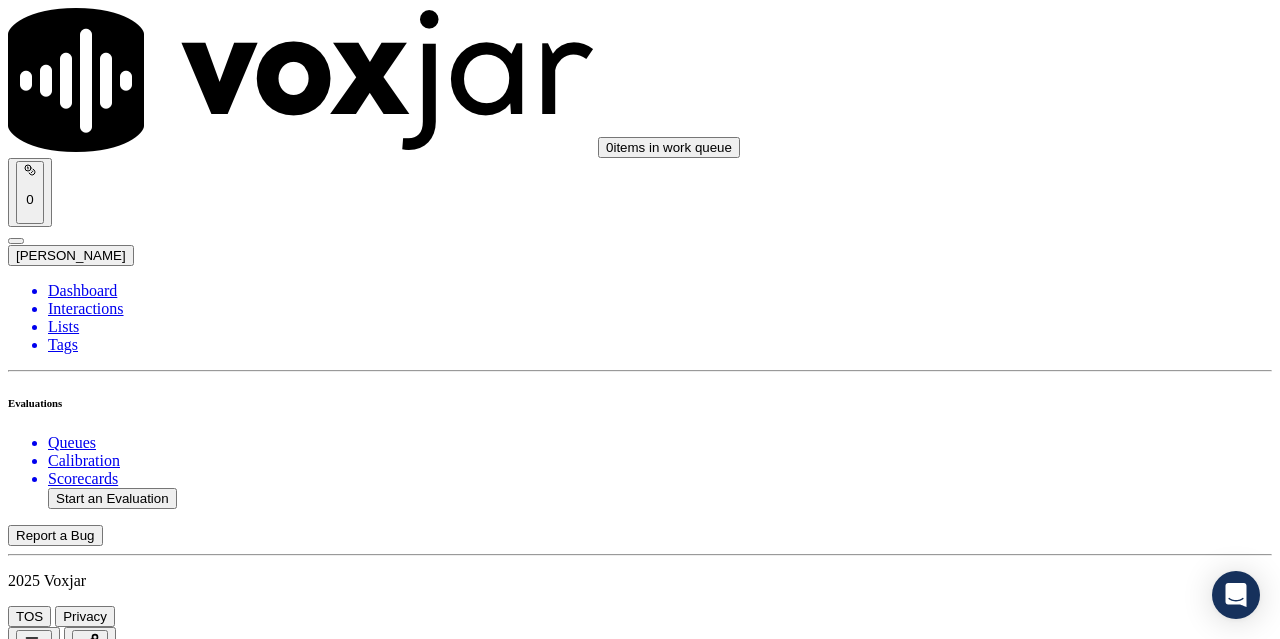 scroll, scrollTop: 4500, scrollLeft: 0, axis: vertical 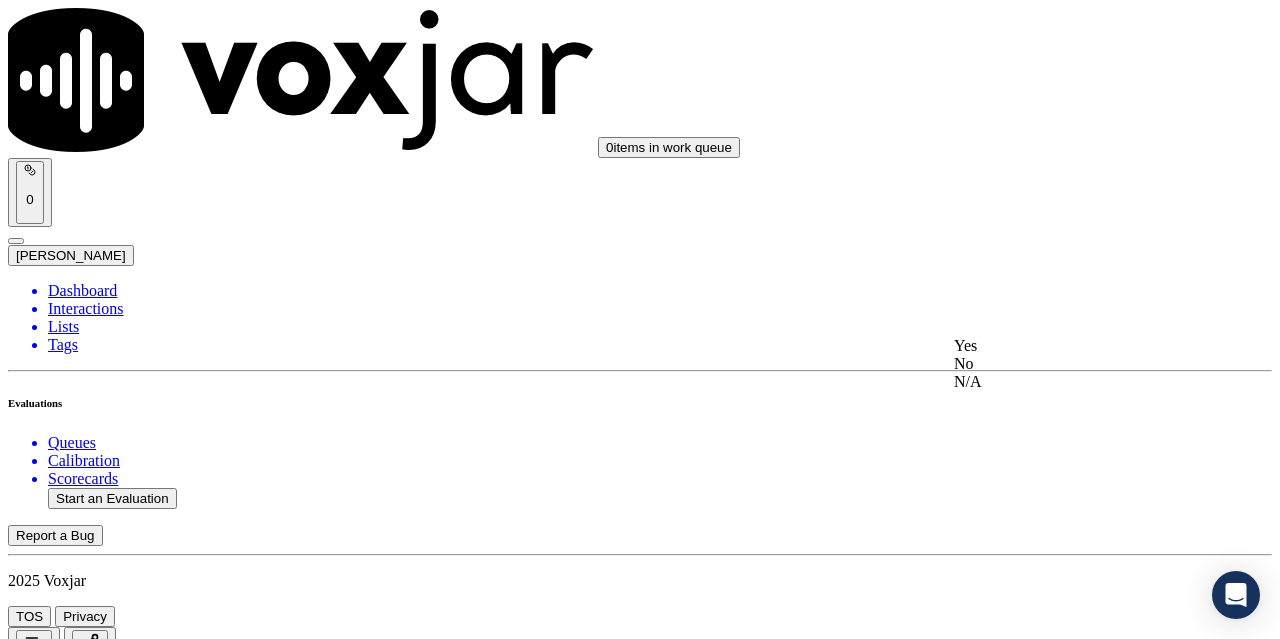 click on "Yes" at bounding box center [1067, 346] 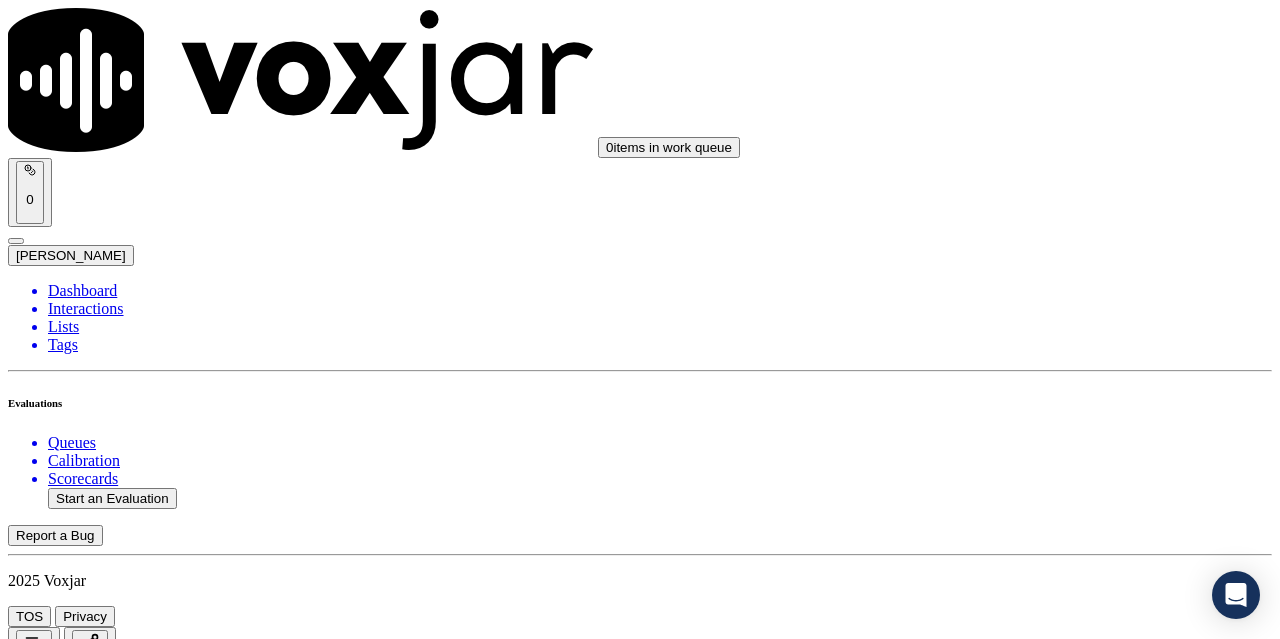 scroll, scrollTop: 4800, scrollLeft: 0, axis: vertical 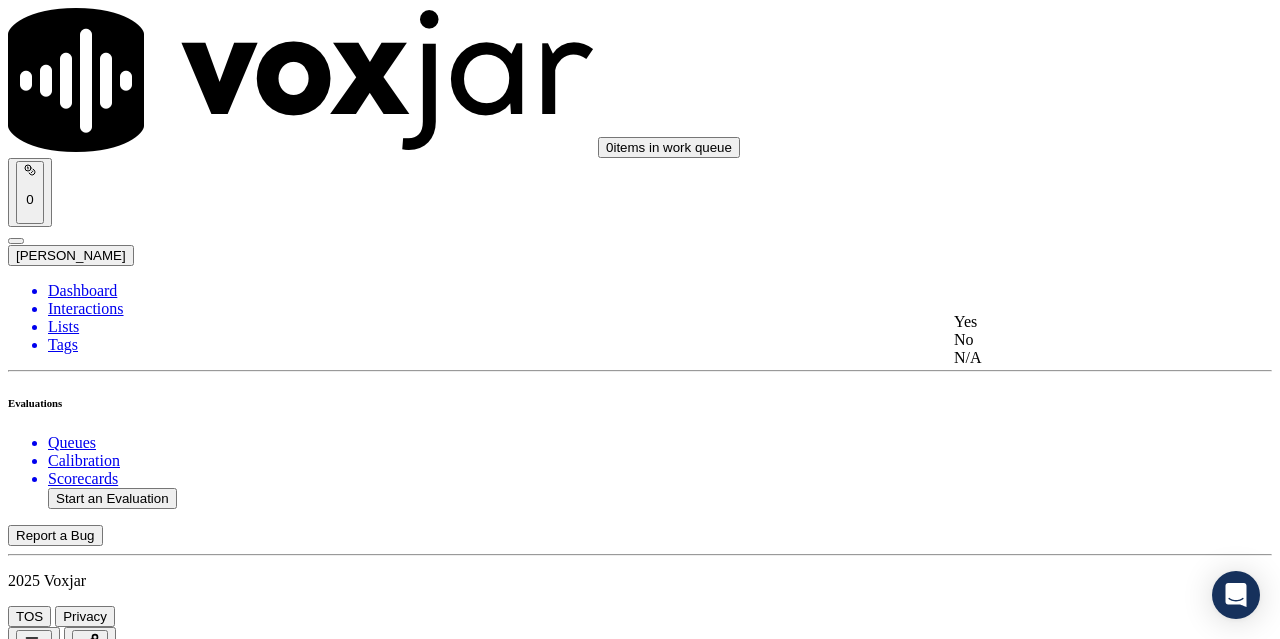 click on "Yes" at bounding box center (1067, 322) 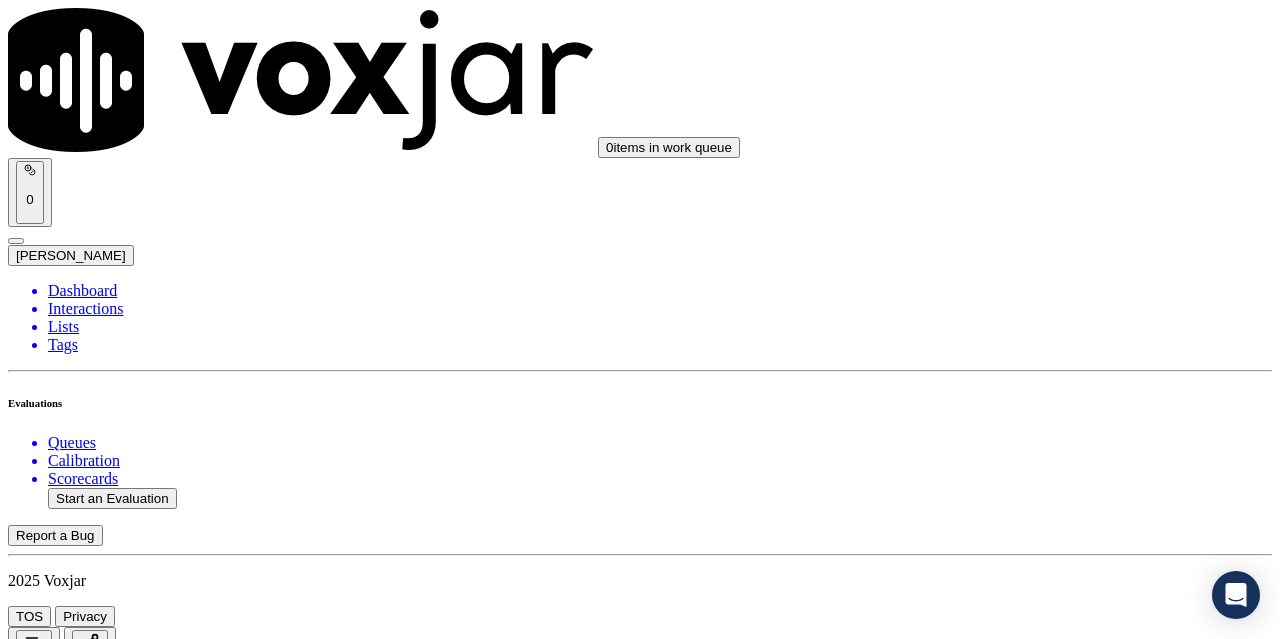 scroll, scrollTop: 5000, scrollLeft: 0, axis: vertical 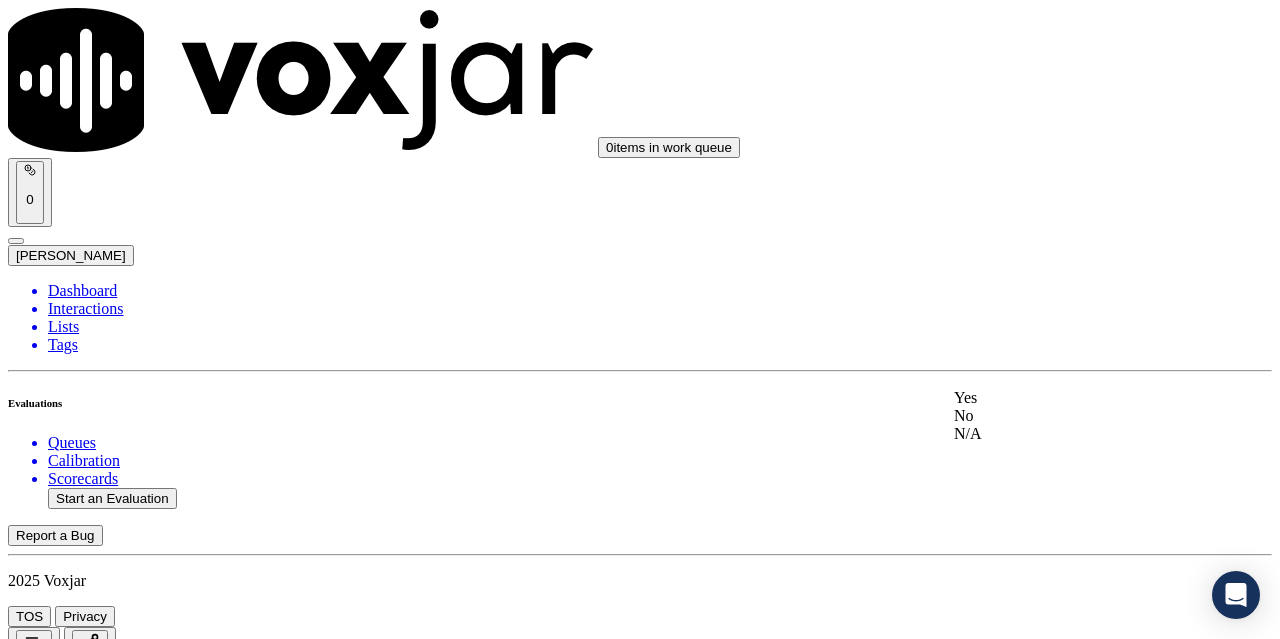 click on "Yes" at bounding box center [1067, 398] 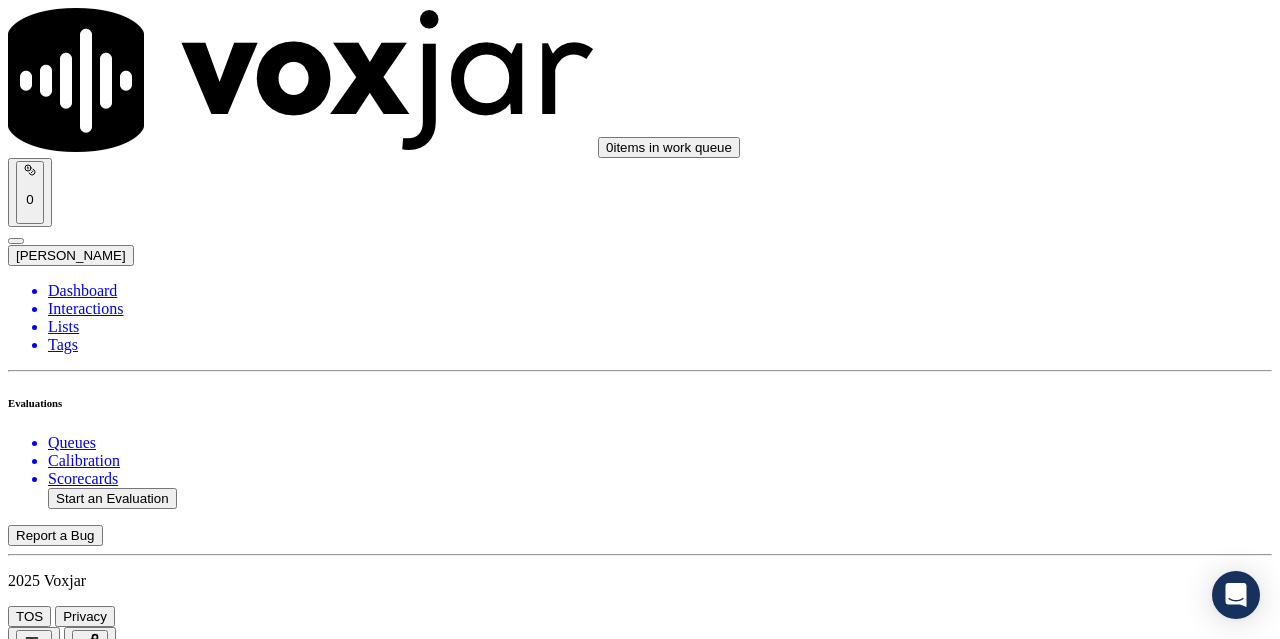 scroll, scrollTop: 5300, scrollLeft: 0, axis: vertical 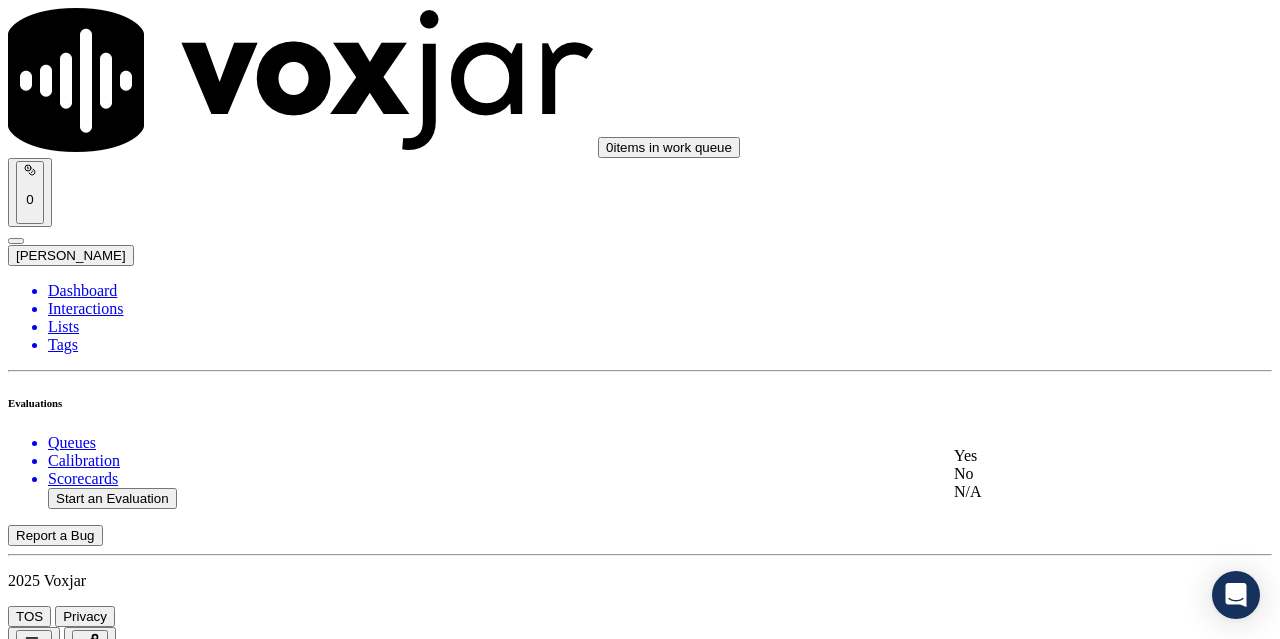 click on "Yes" at bounding box center (1067, 456) 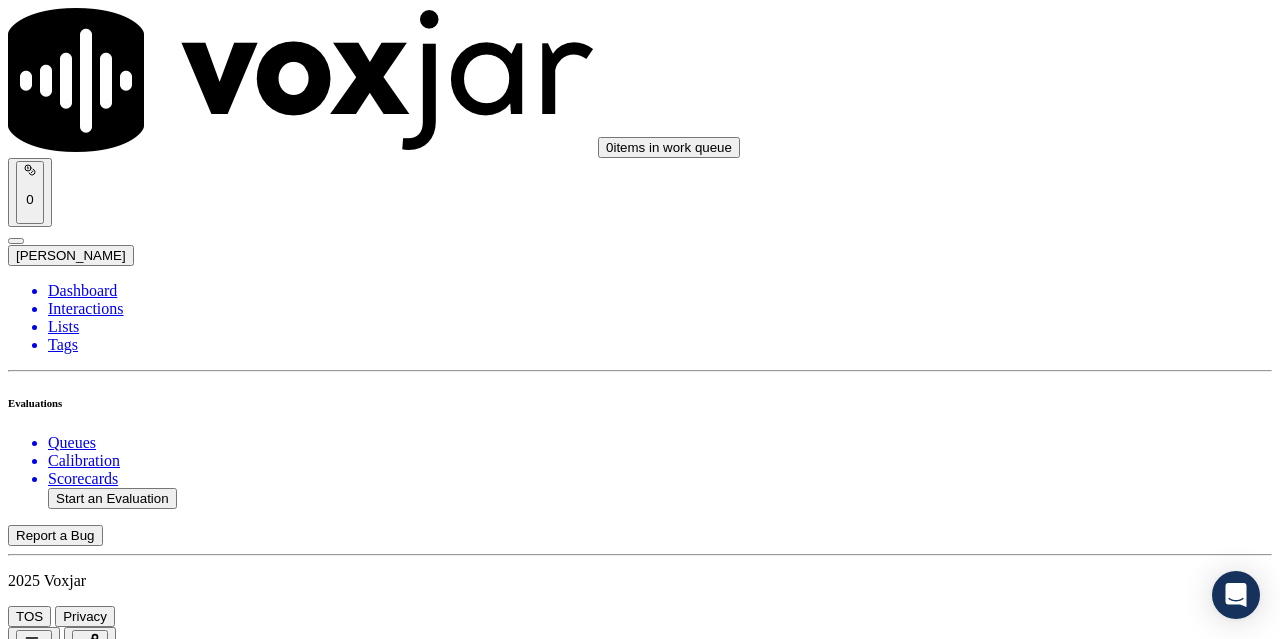 scroll, scrollTop: 5600, scrollLeft: 0, axis: vertical 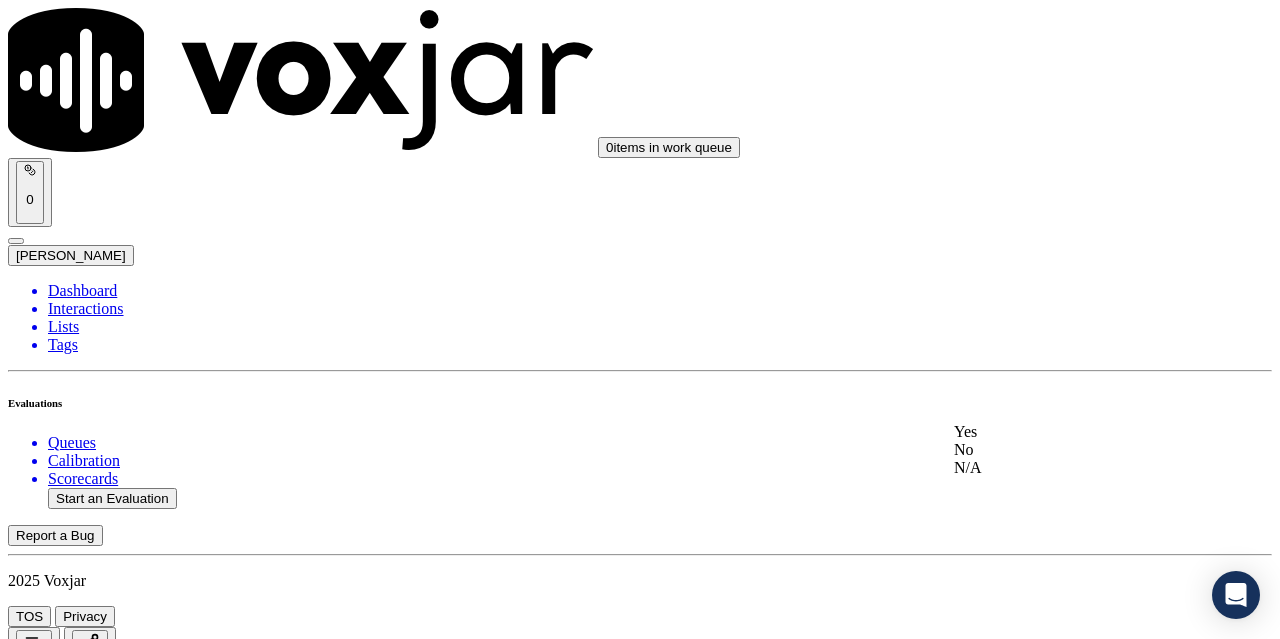 click on "Yes" at bounding box center (1067, 432) 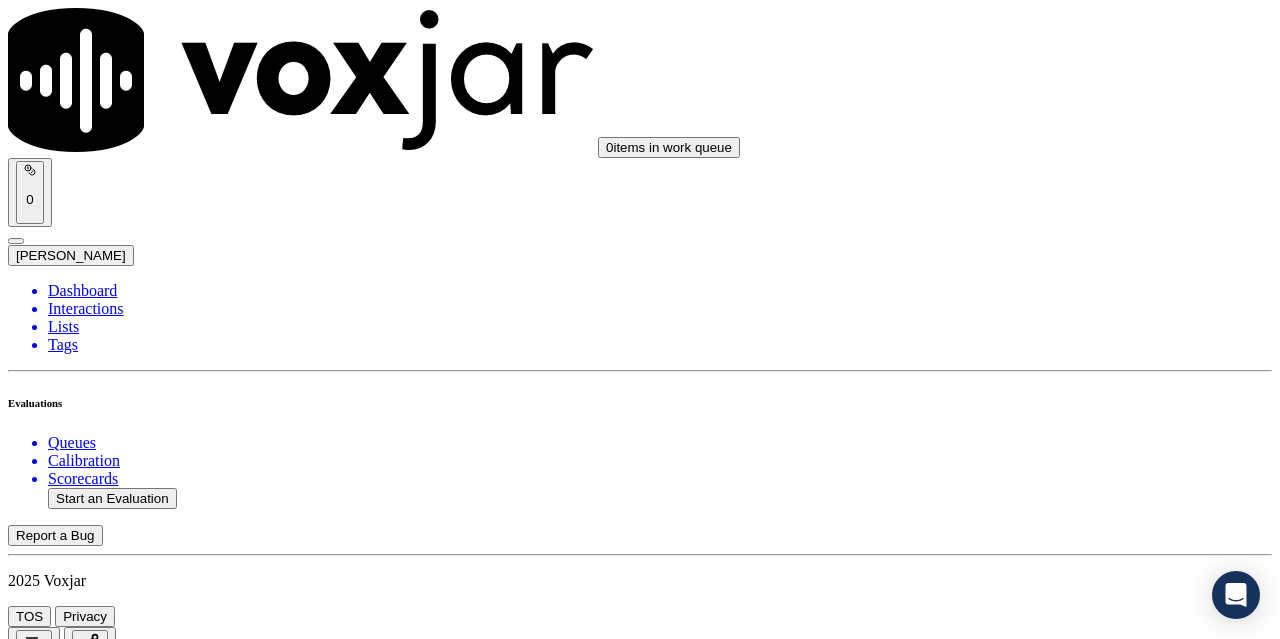scroll, scrollTop: 5896, scrollLeft: 0, axis: vertical 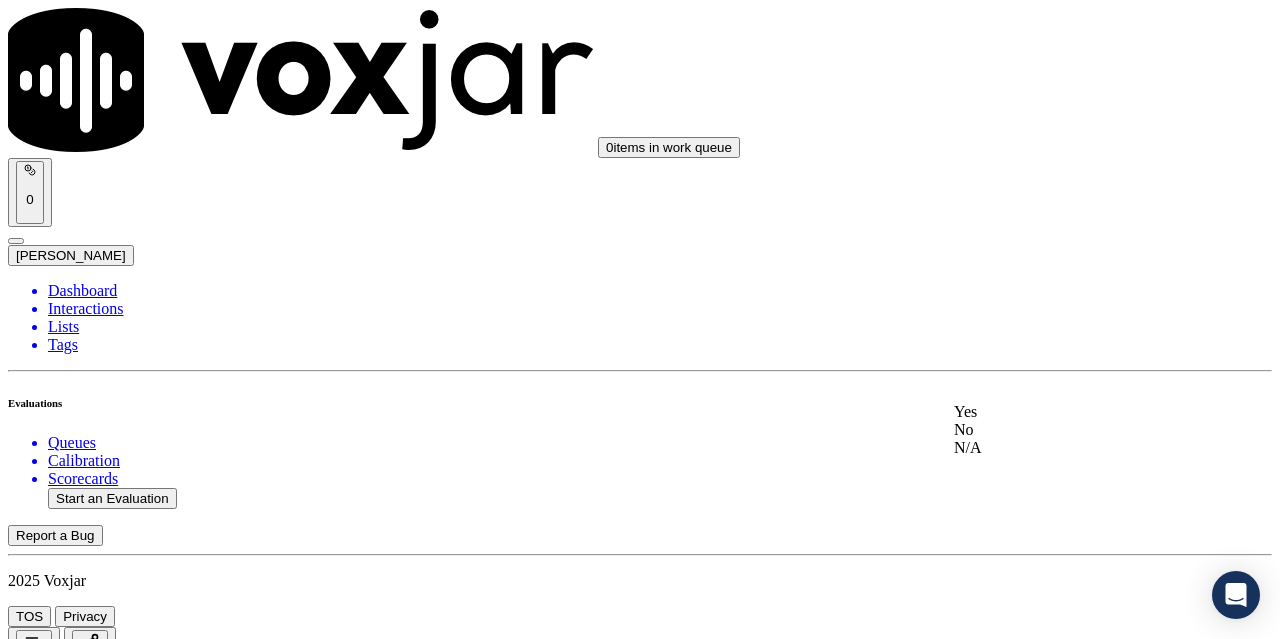 click on "Yes" at bounding box center (1067, 412) 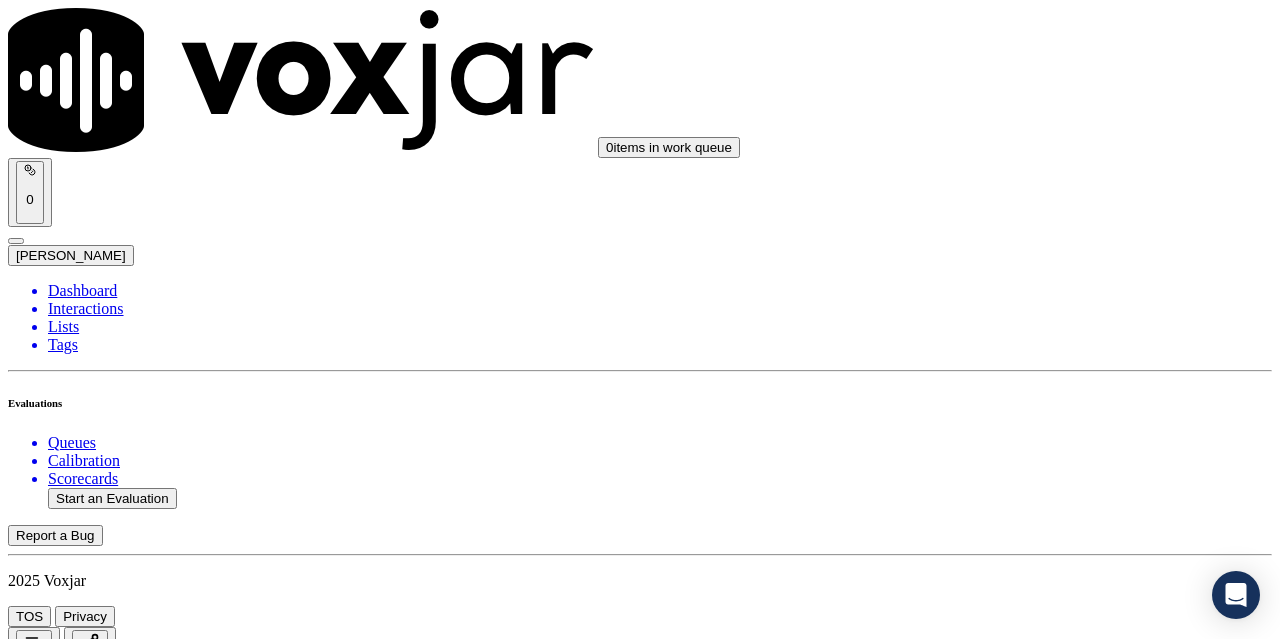 click on "Submit Scores" at bounding box center [59, 7345] 